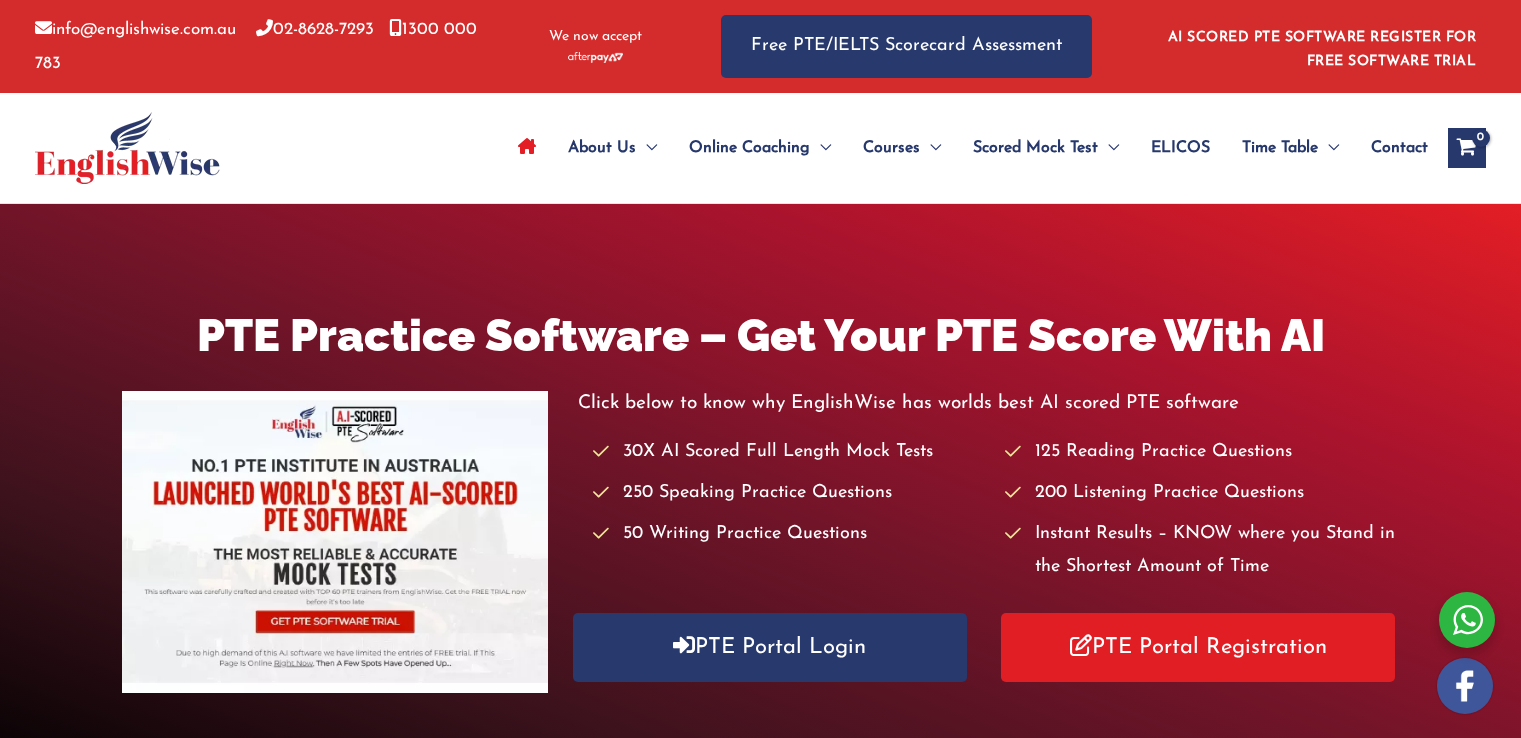 scroll, scrollTop: 0, scrollLeft: 0, axis: both 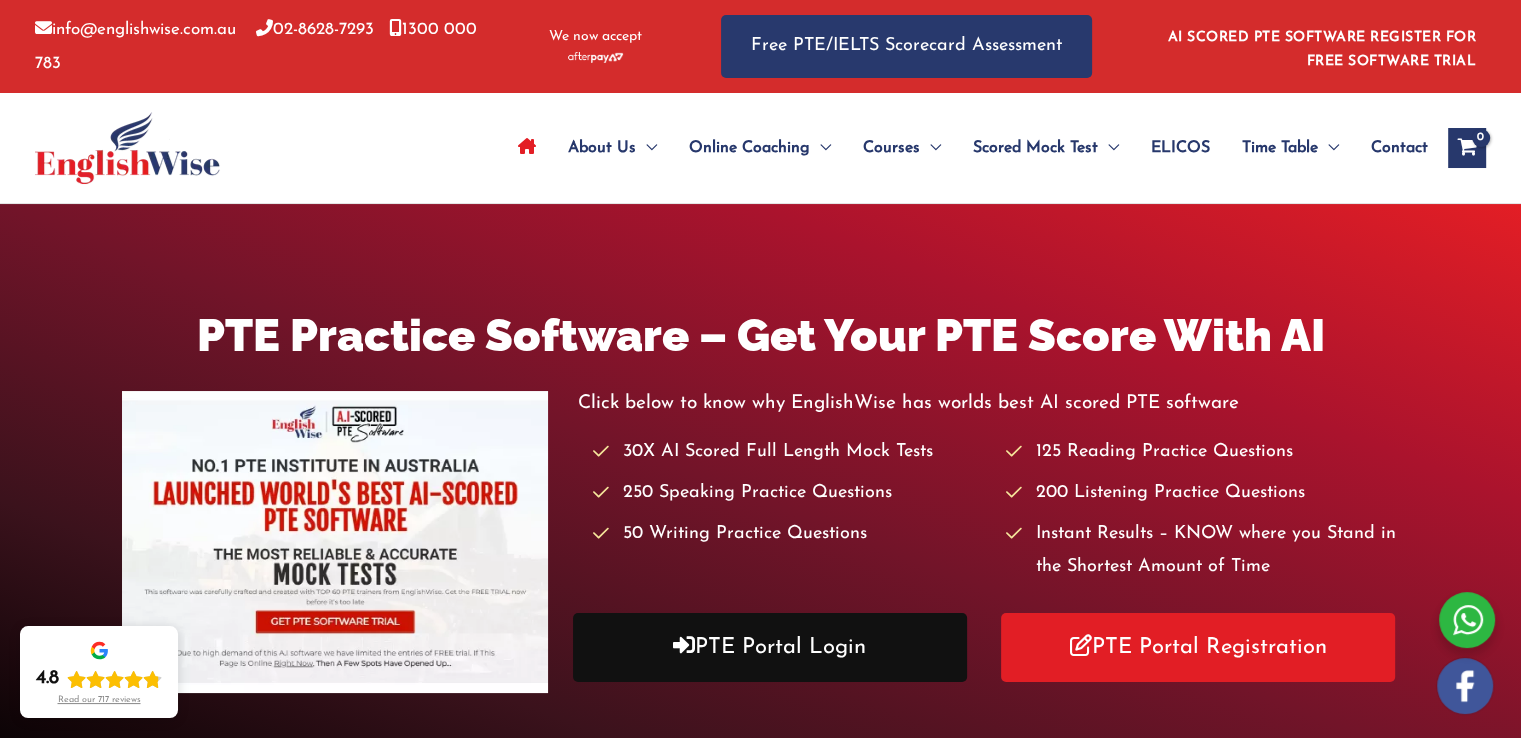 click on "PTE Portal Login" at bounding box center [770, 647] 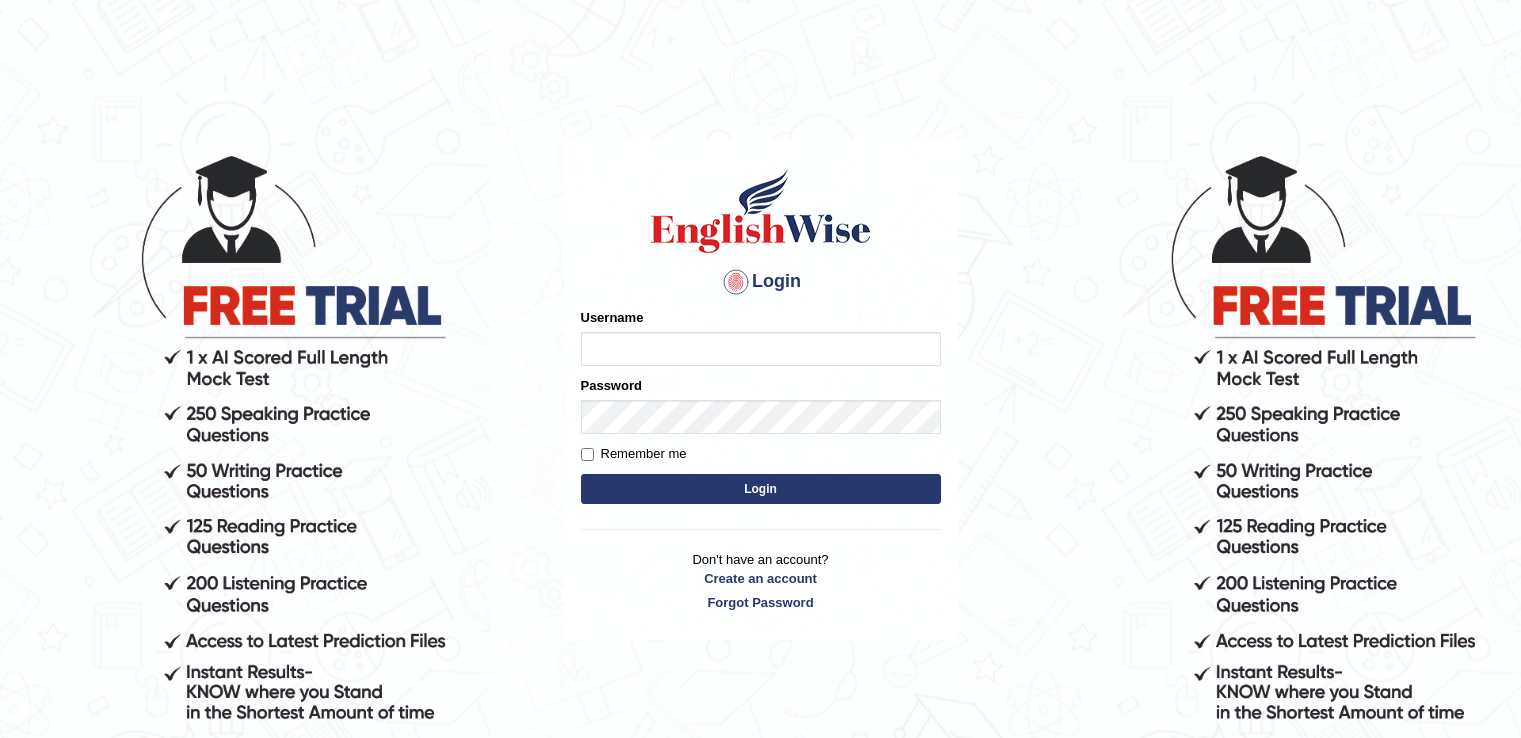scroll, scrollTop: 0, scrollLeft: 0, axis: both 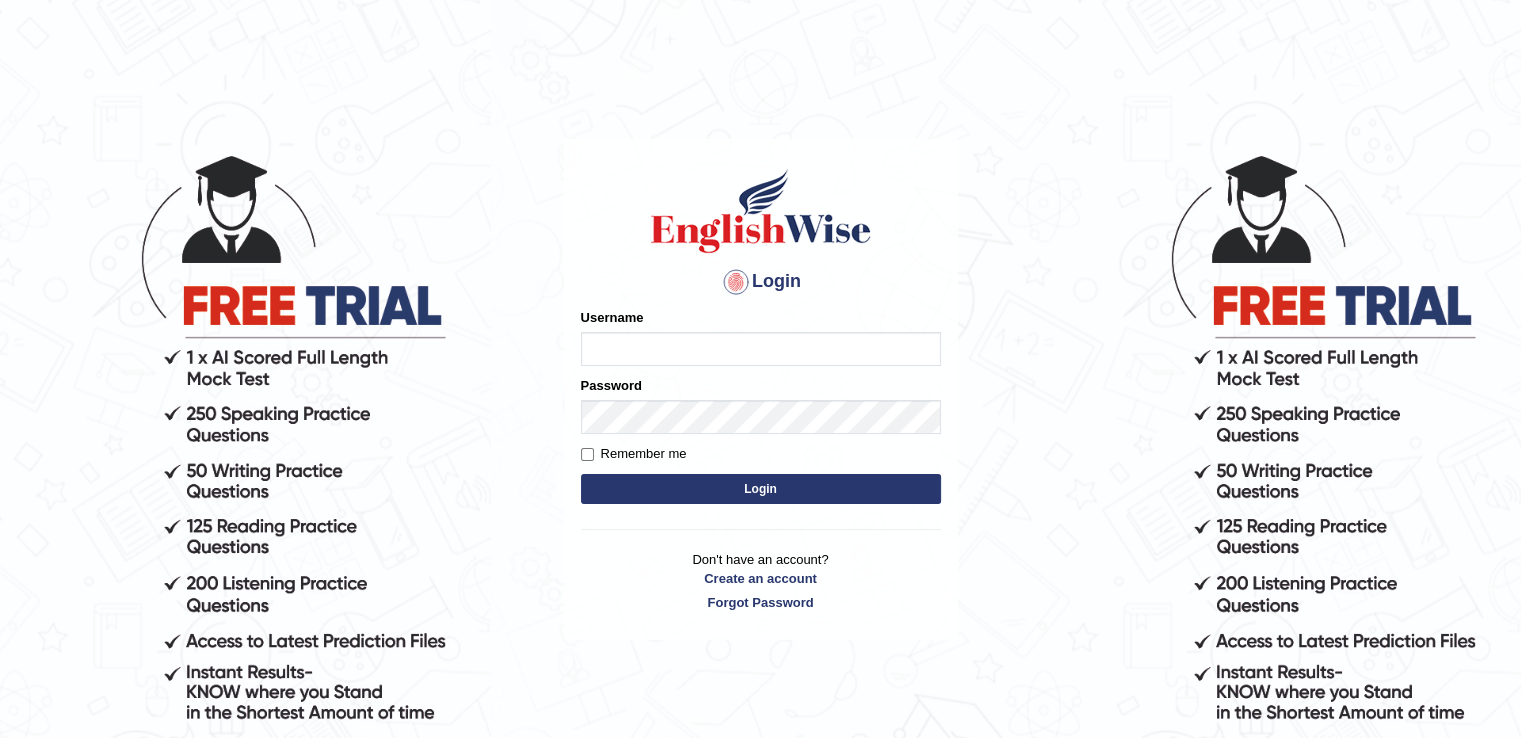 click on "Username" at bounding box center (761, 349) 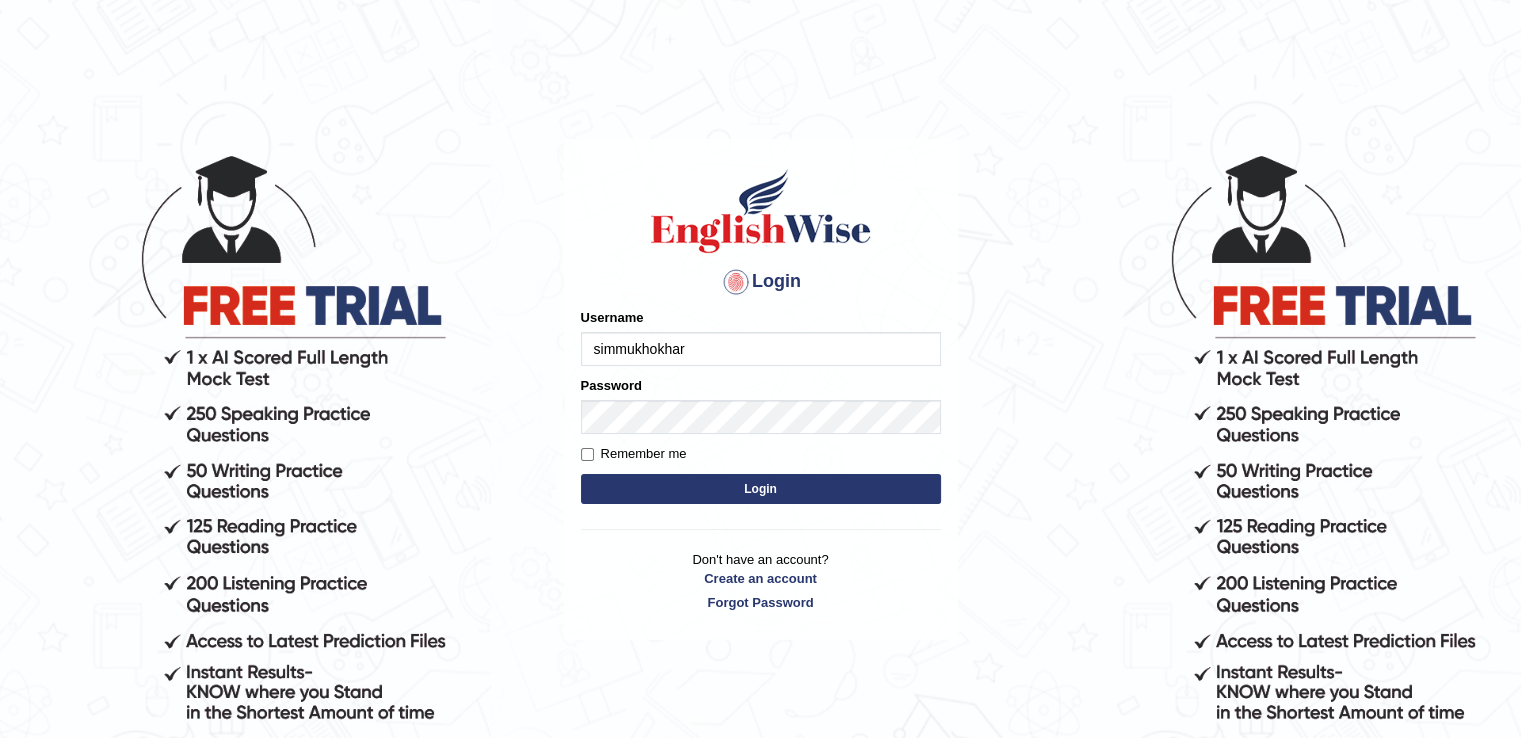 type on "simmukhokhar" 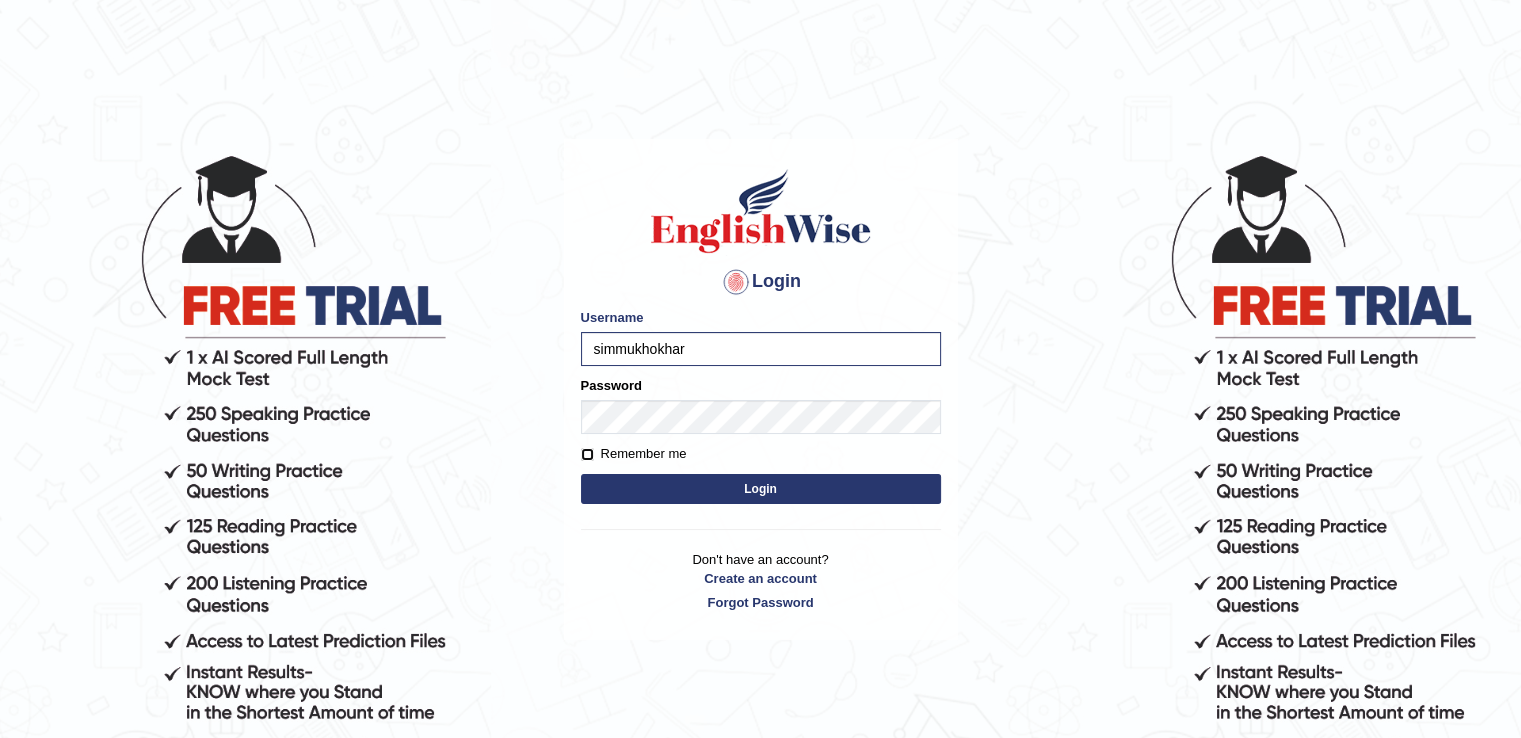 click on "Remember me" at bounding box center (587, 454) 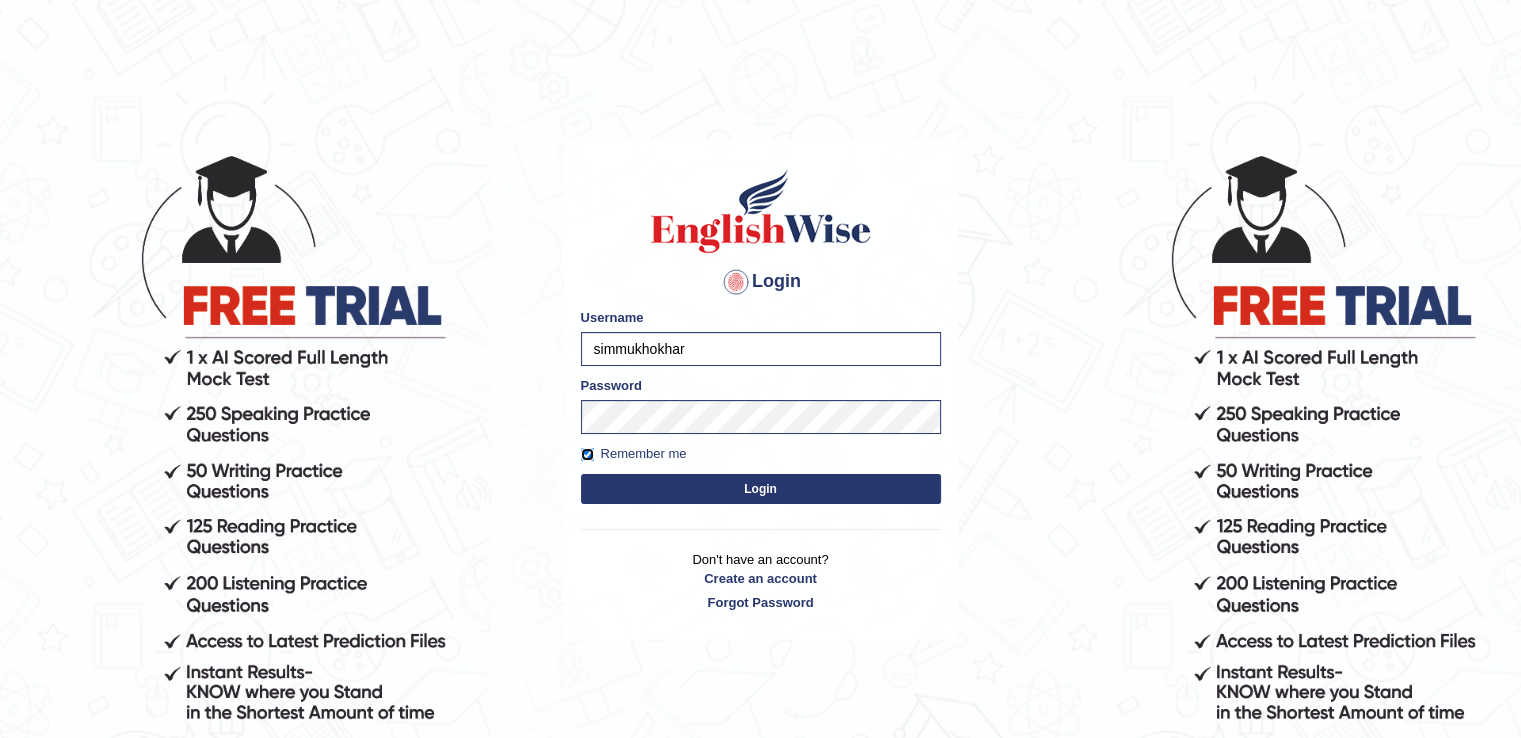click on "Remember me" at bounding box center [587, 454] 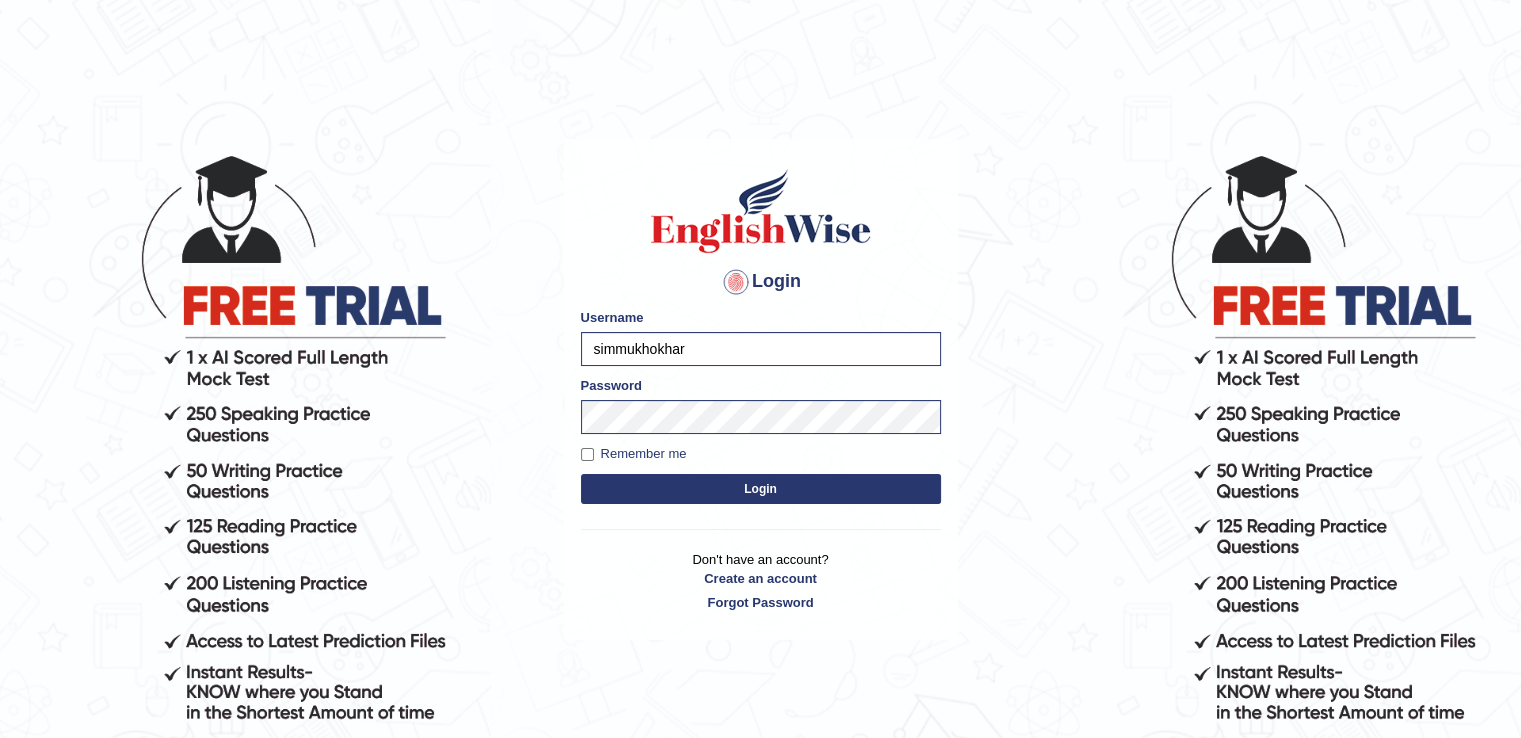 click on "Login" at bounding box center [761, 489] 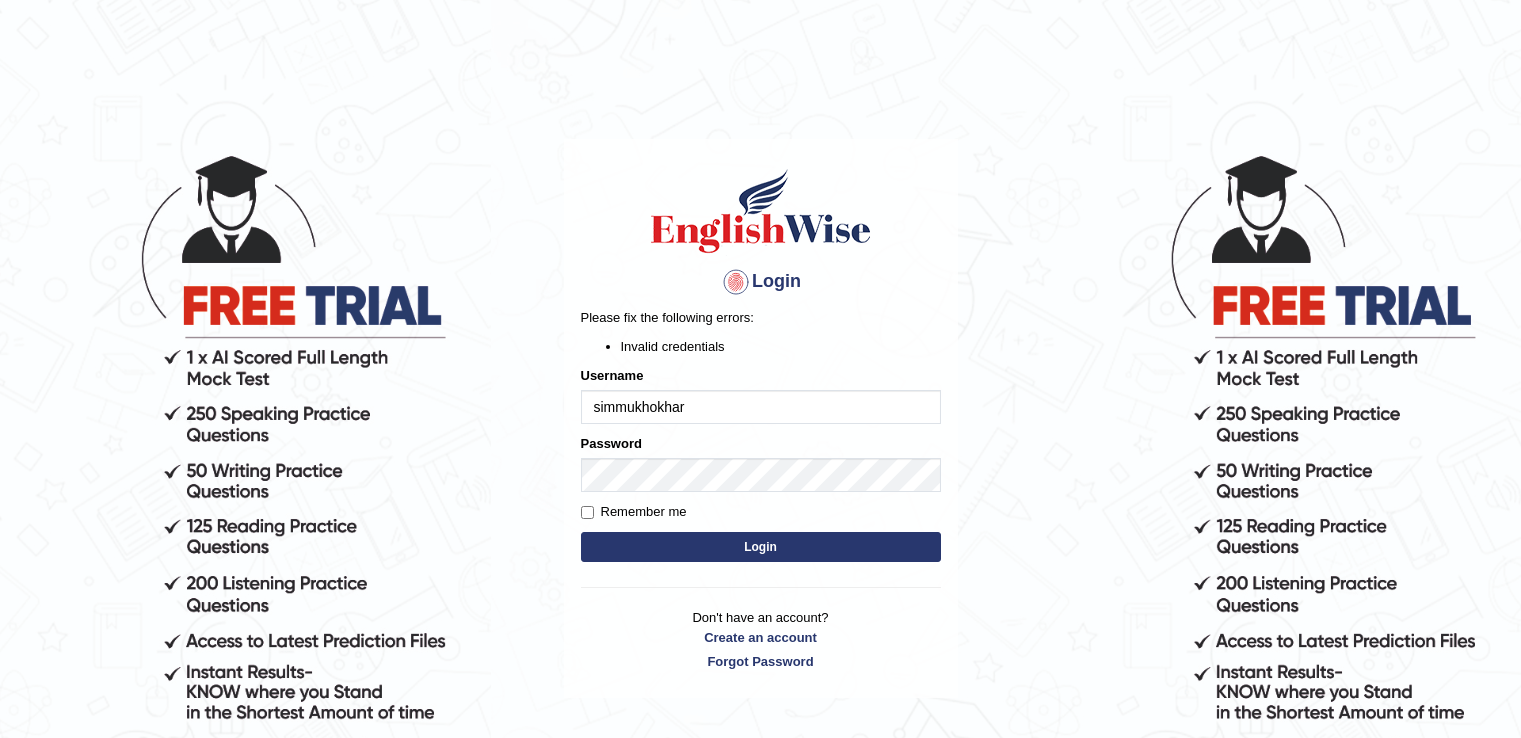 scroll, scrollTop: 0, scrollLeft: 0, axis: both 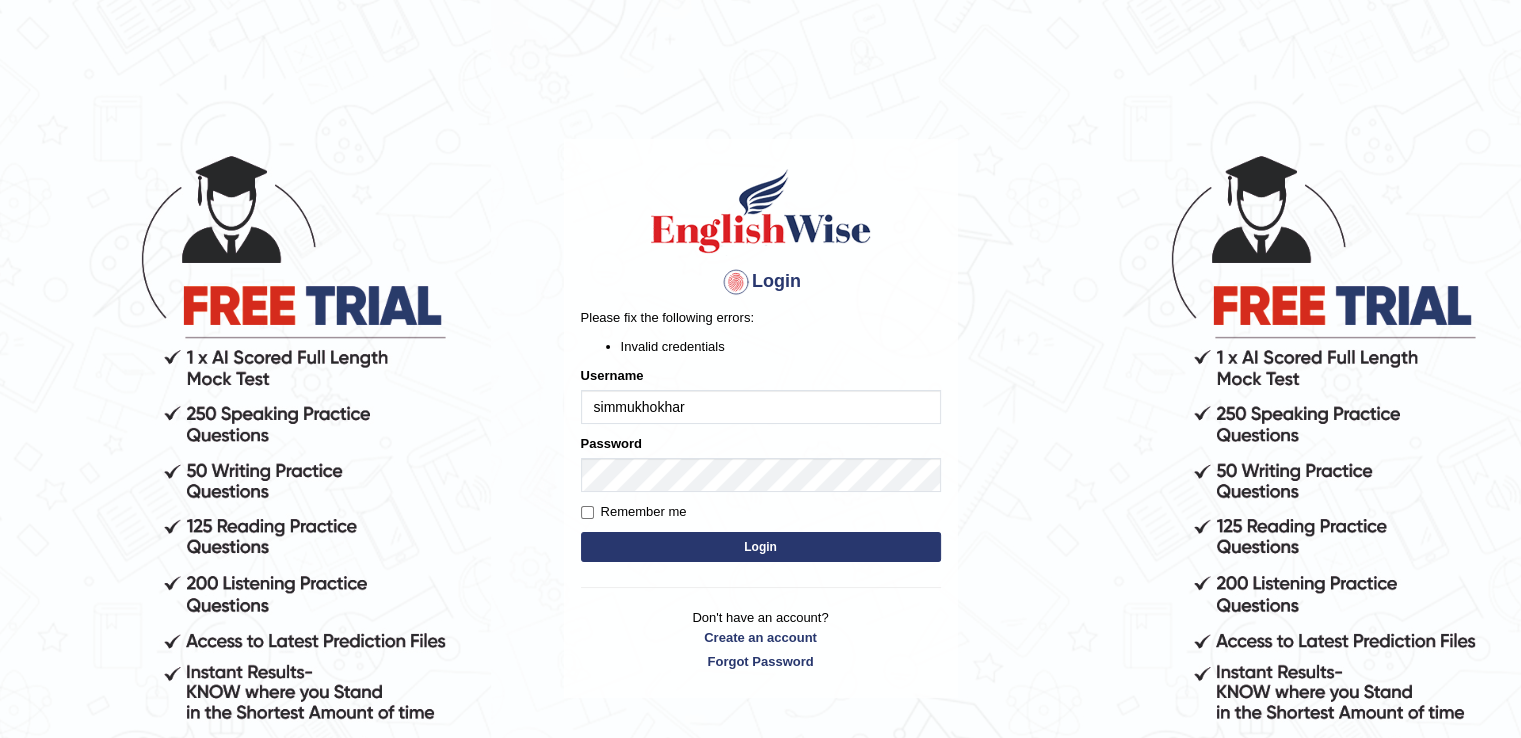 click on "Login" at bounding box center (761, 547) 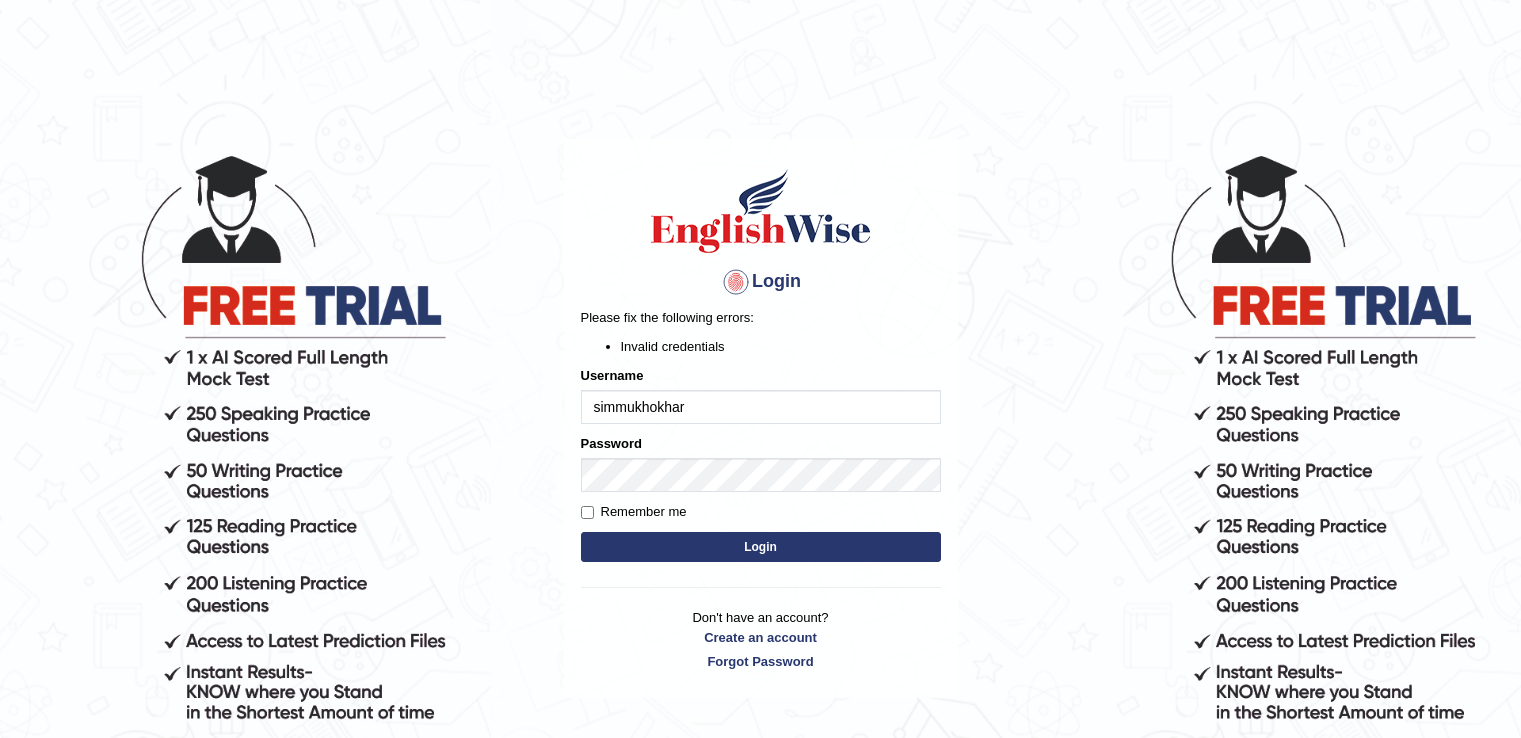 scroll, scrollTop: 0, scrollLeft: 0, axis: both 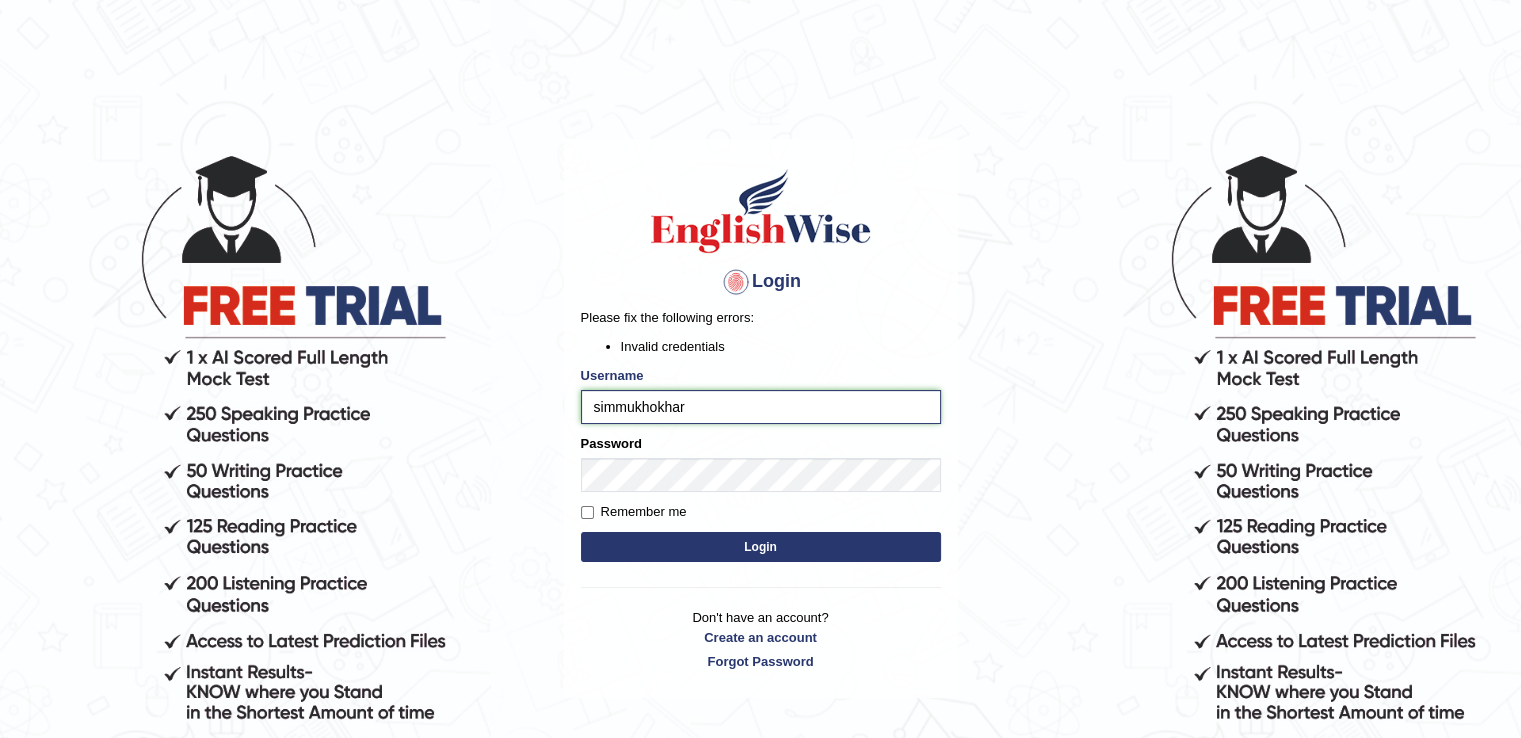 click on "simmukhokhar" at bounding box center (761, 407) 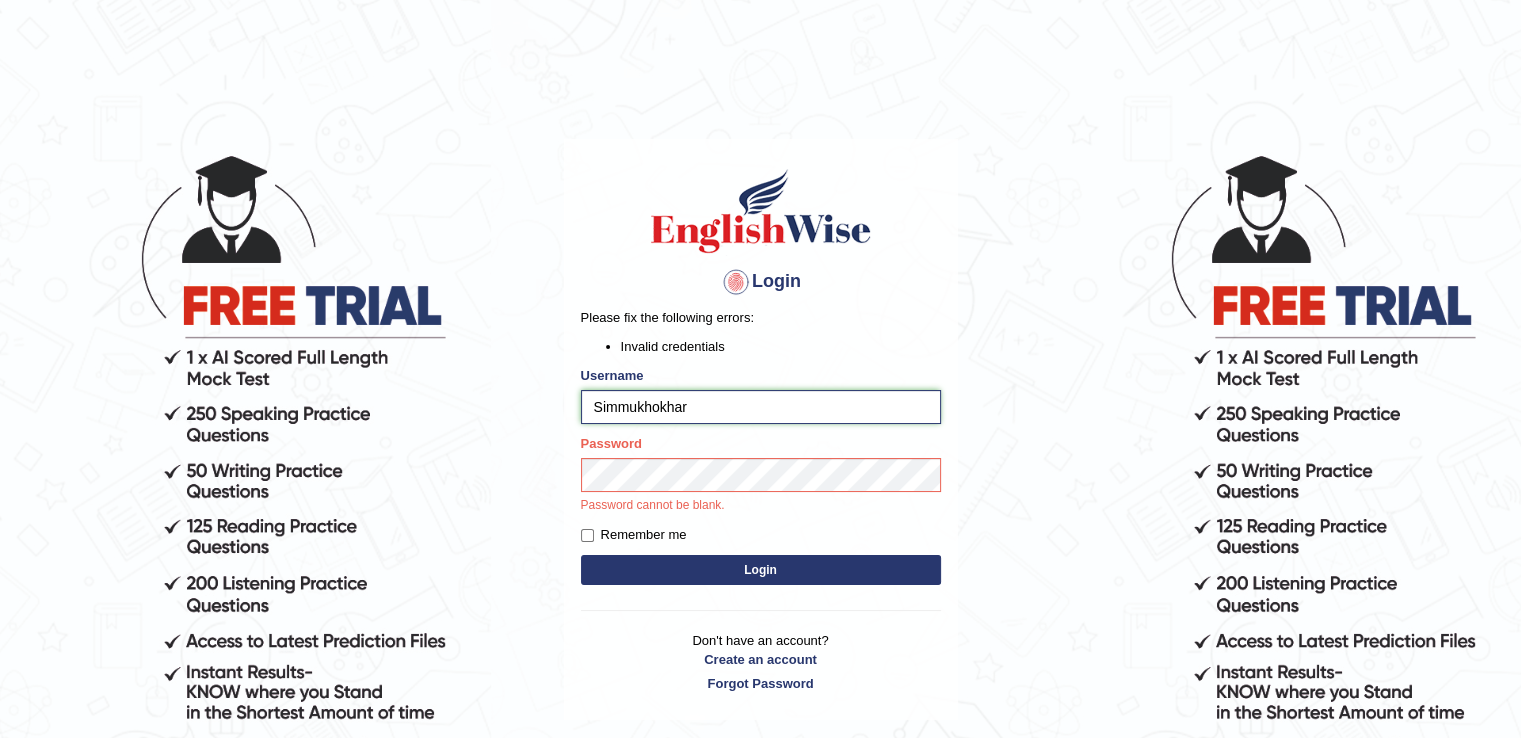 type on "Simmukhokhar" 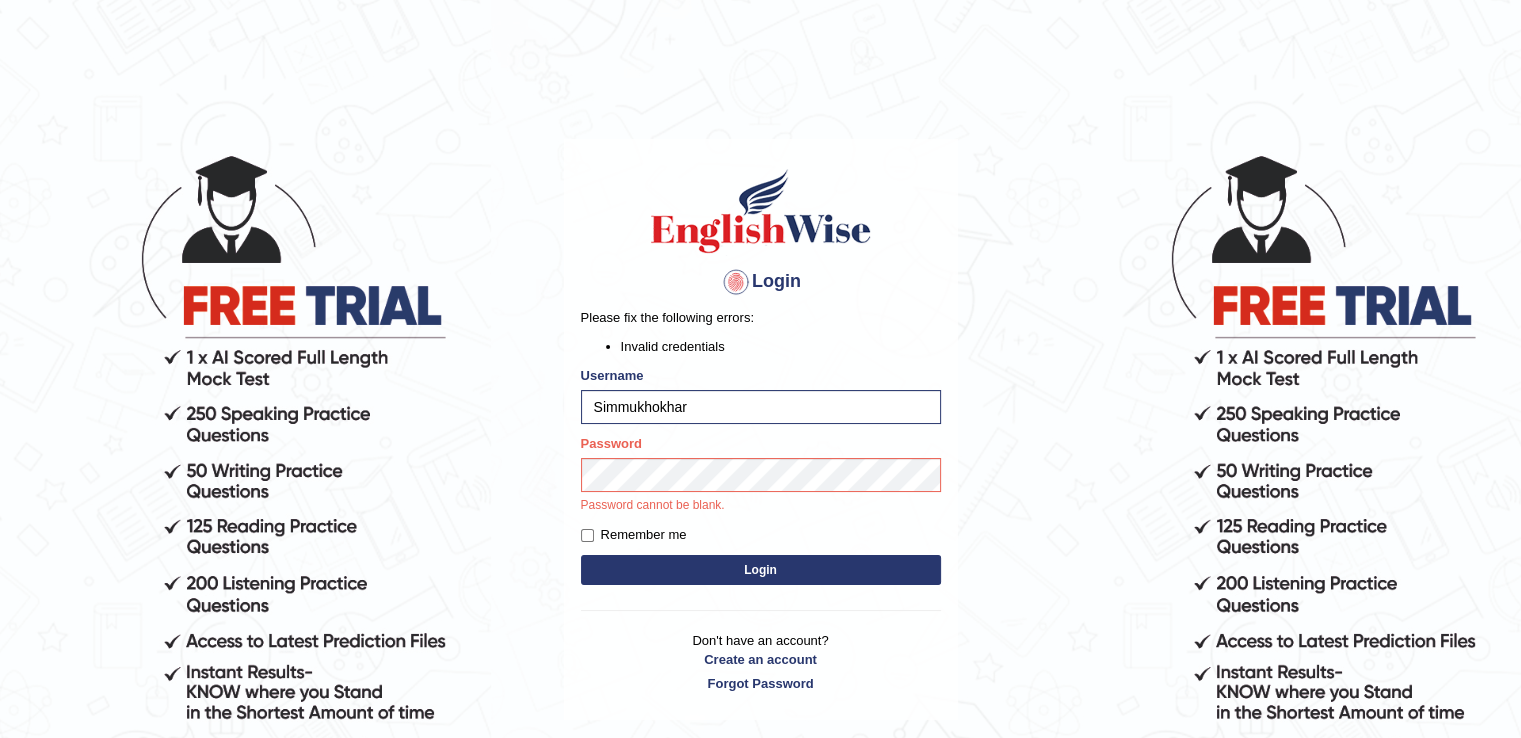 click on "Login" at bounding box center (761, 570) 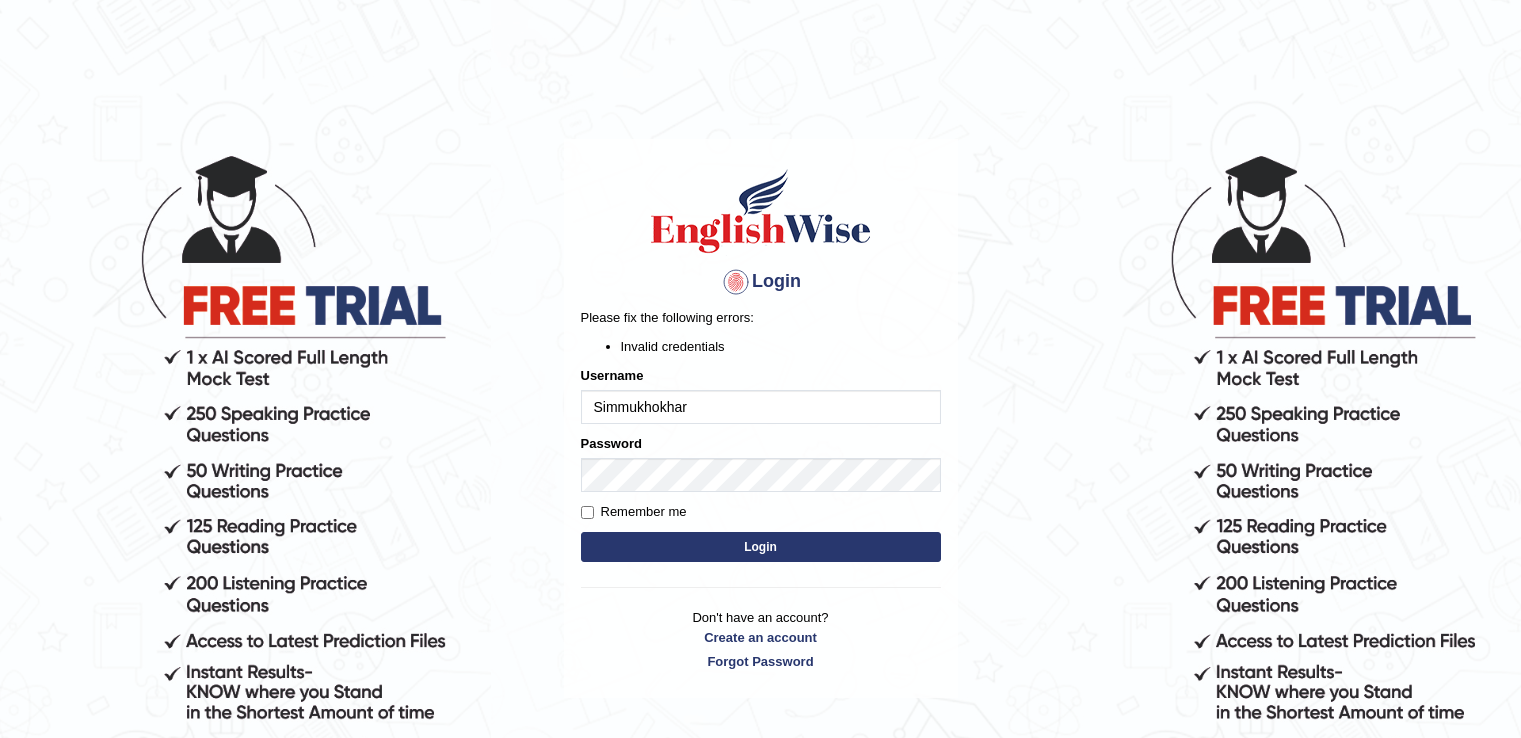 scroll, scrollTop: 0, scrollLeft: 0, axis: both 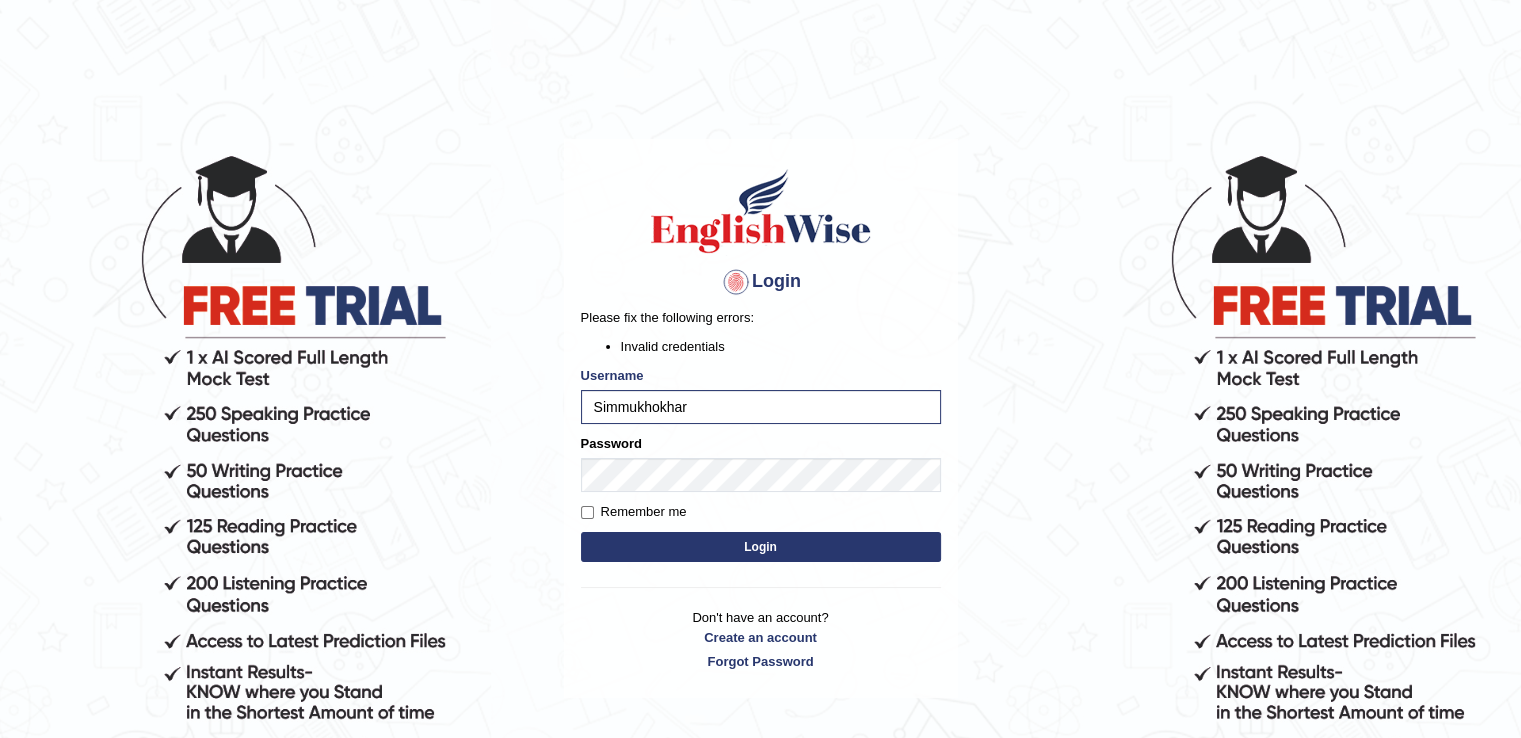 click on "Login" at bounding box center (761, 547) 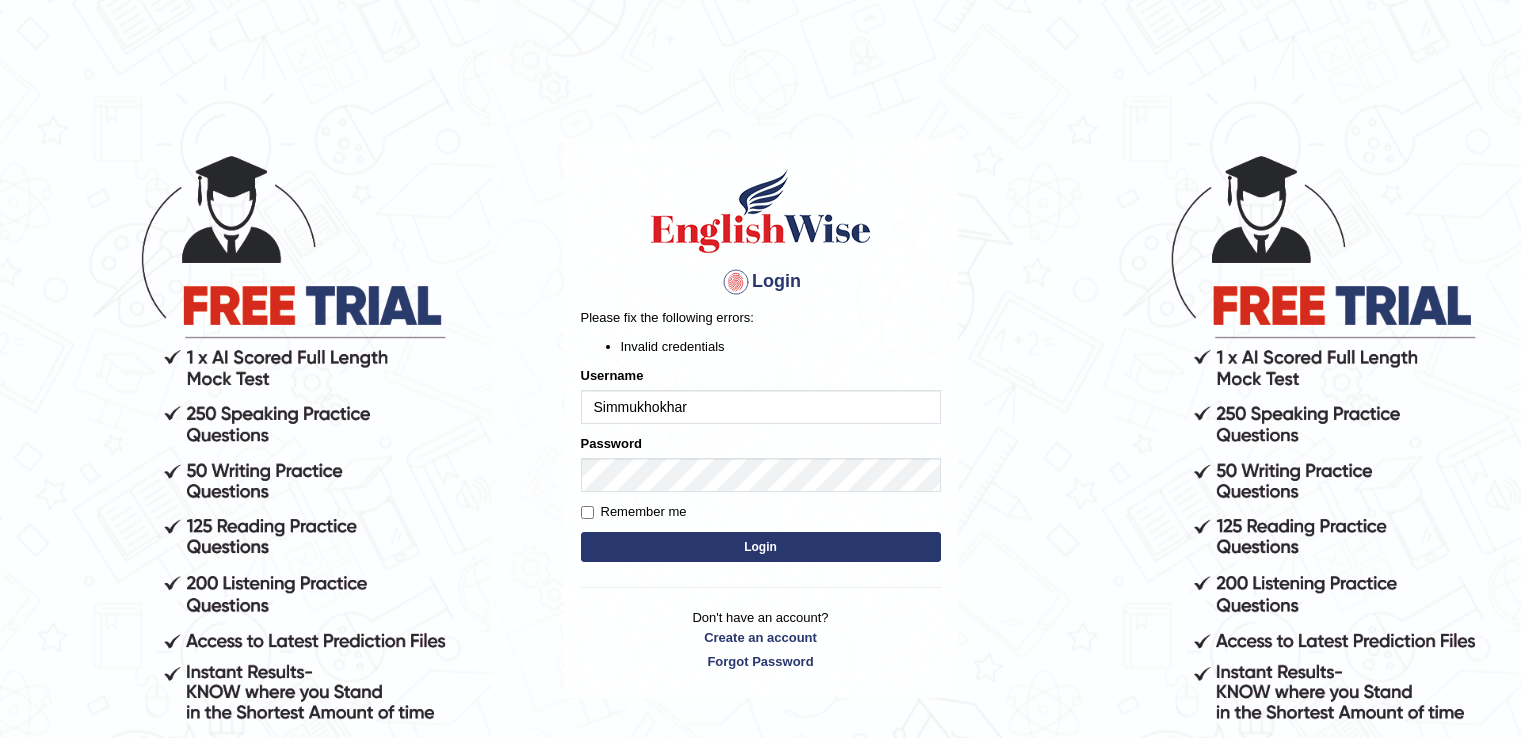 scroll, scrollTop: 0, scrollLeft: 0, axis: both 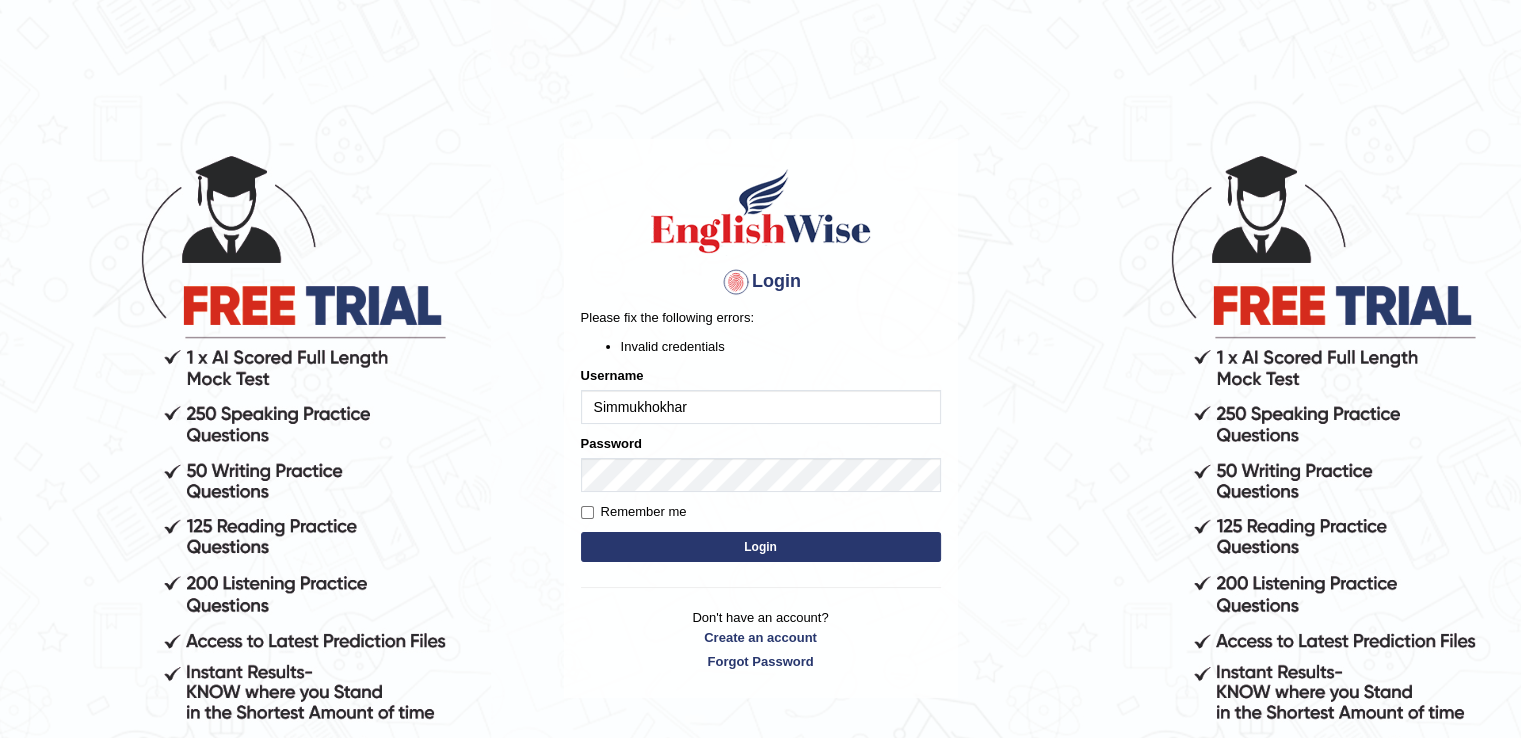click on "Simmukhokhar" at bounding box center (761, 407) 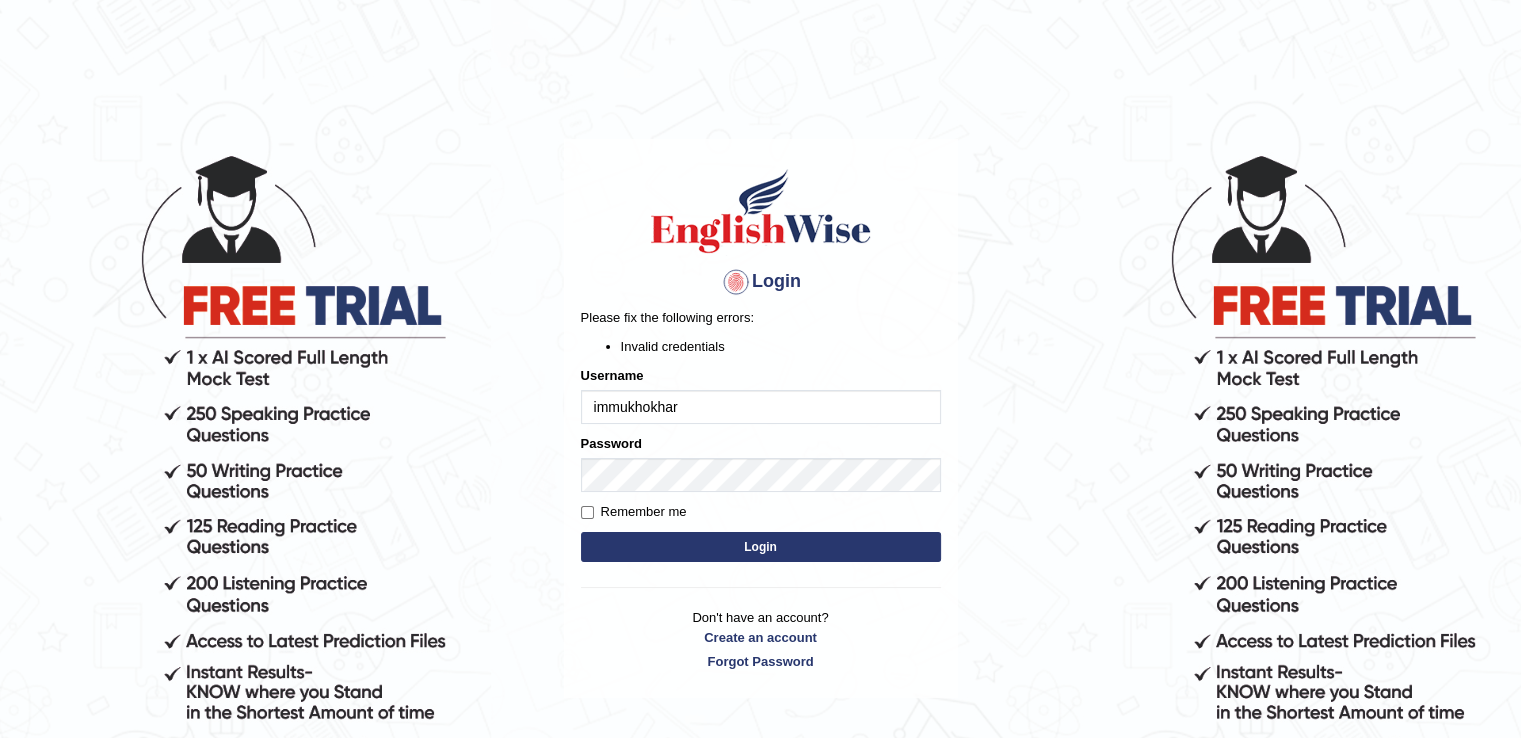 click on "immukhokhar" at bounding box center (761, 407) 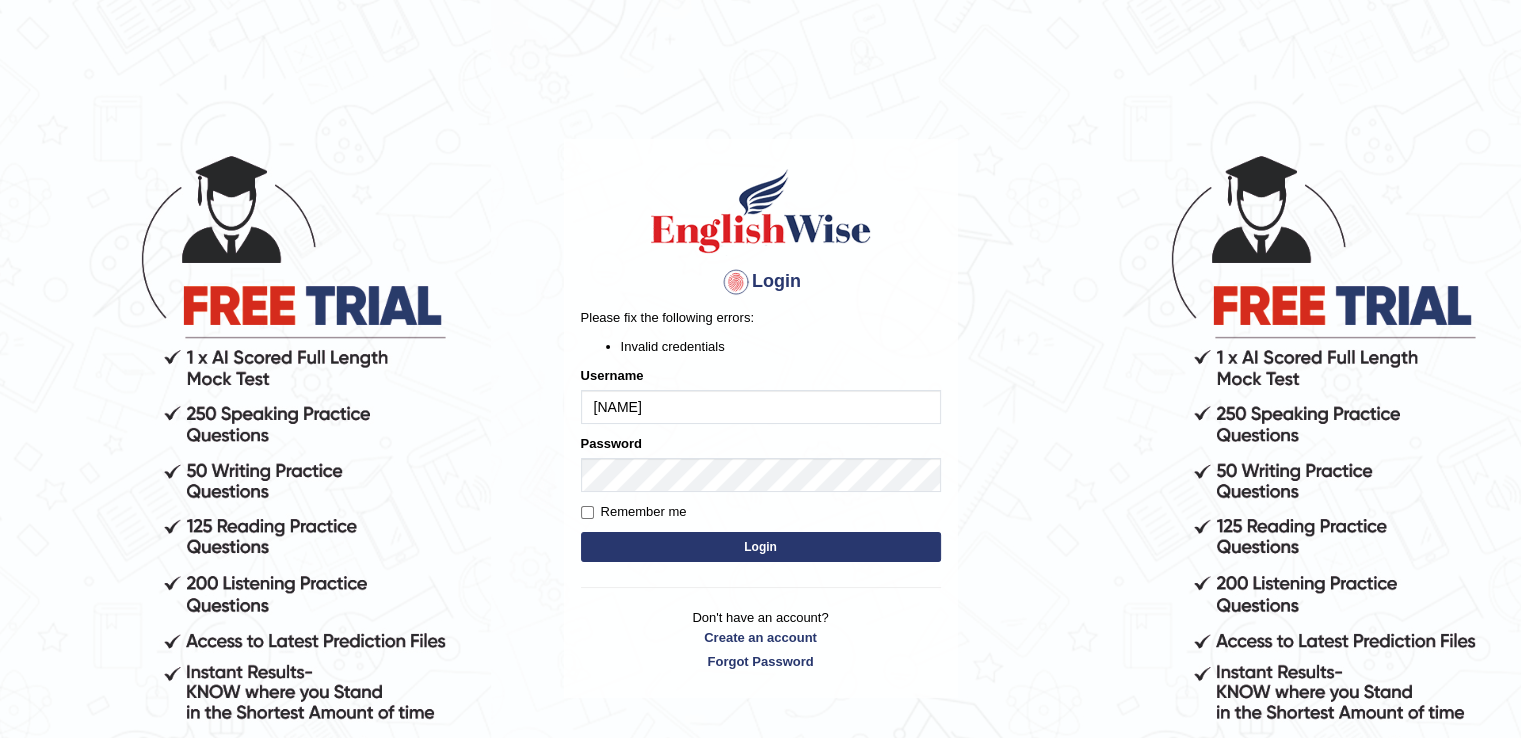 click on "okhar" at bounding box center [761, 407] 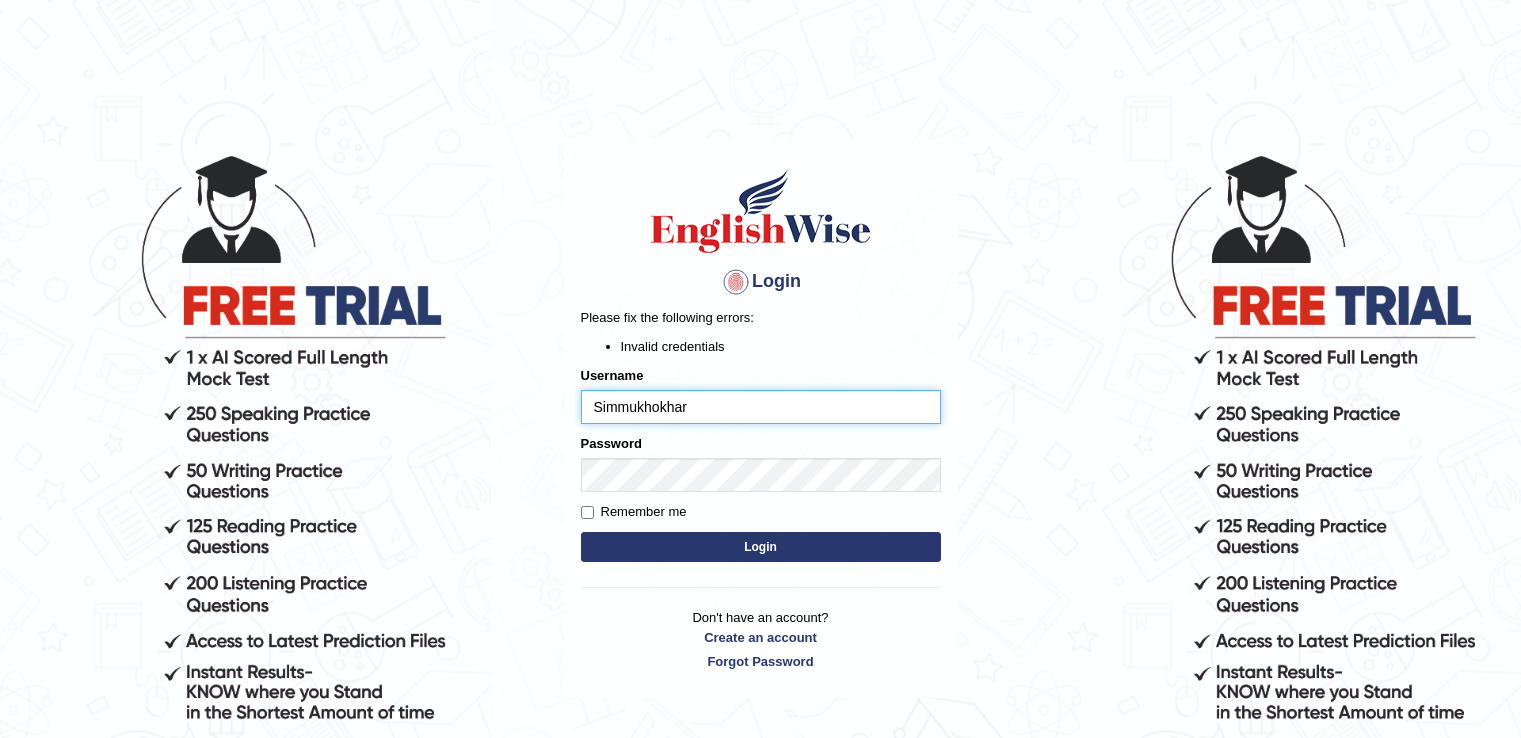 scroll, scrollTop: 0, scrollLeft: 0, axis: both 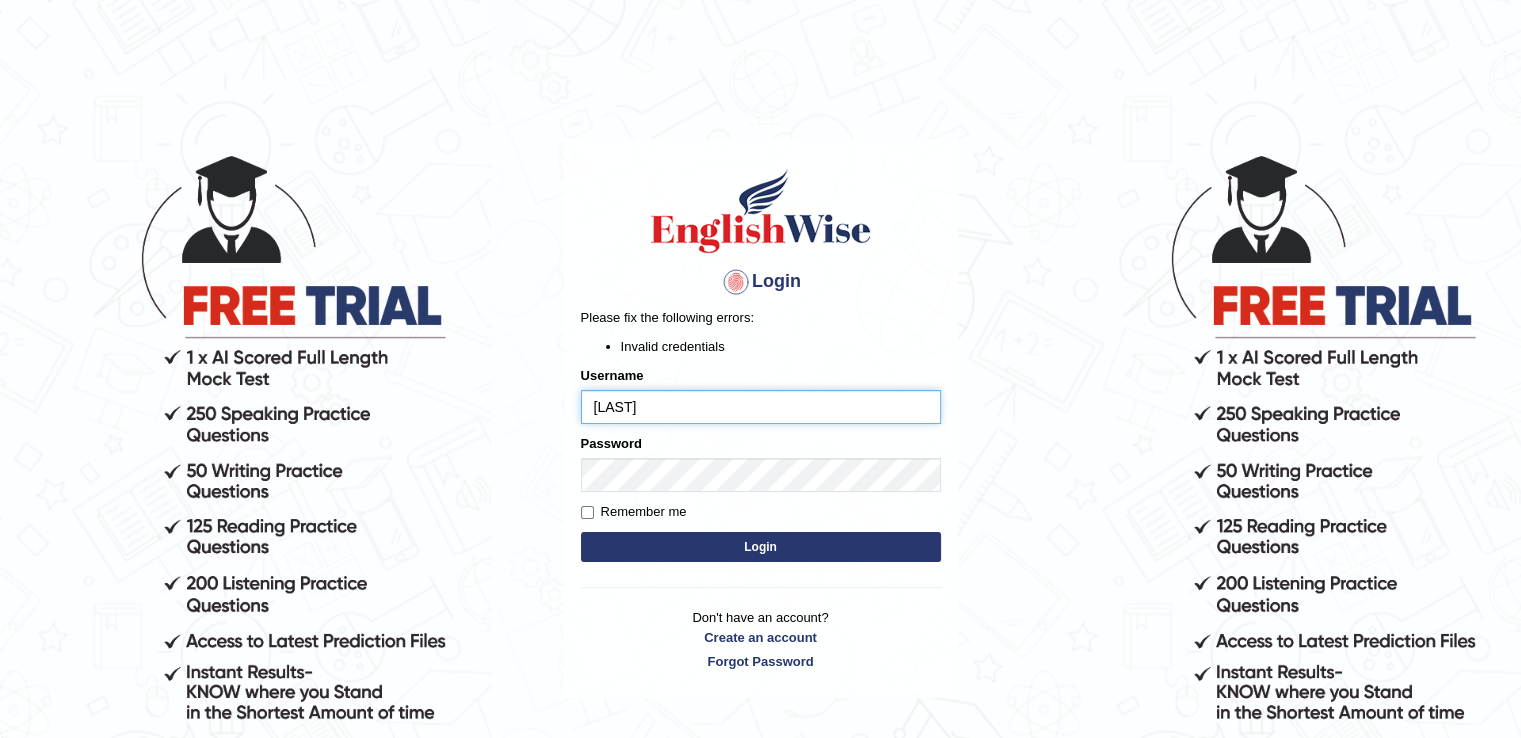 click on "sSimmukhokhar" at bounding box center [761, 407] 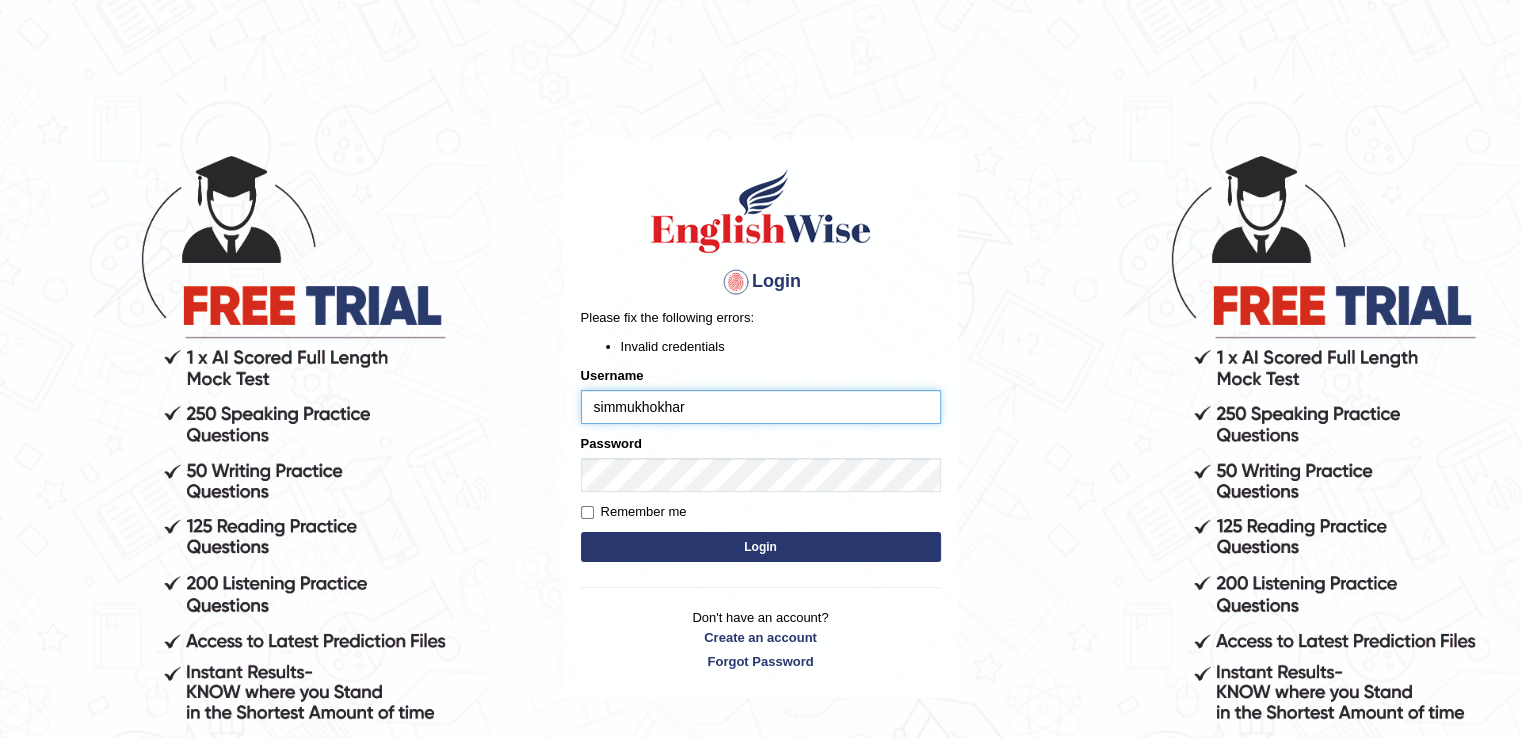 type on "simmukhokhar" 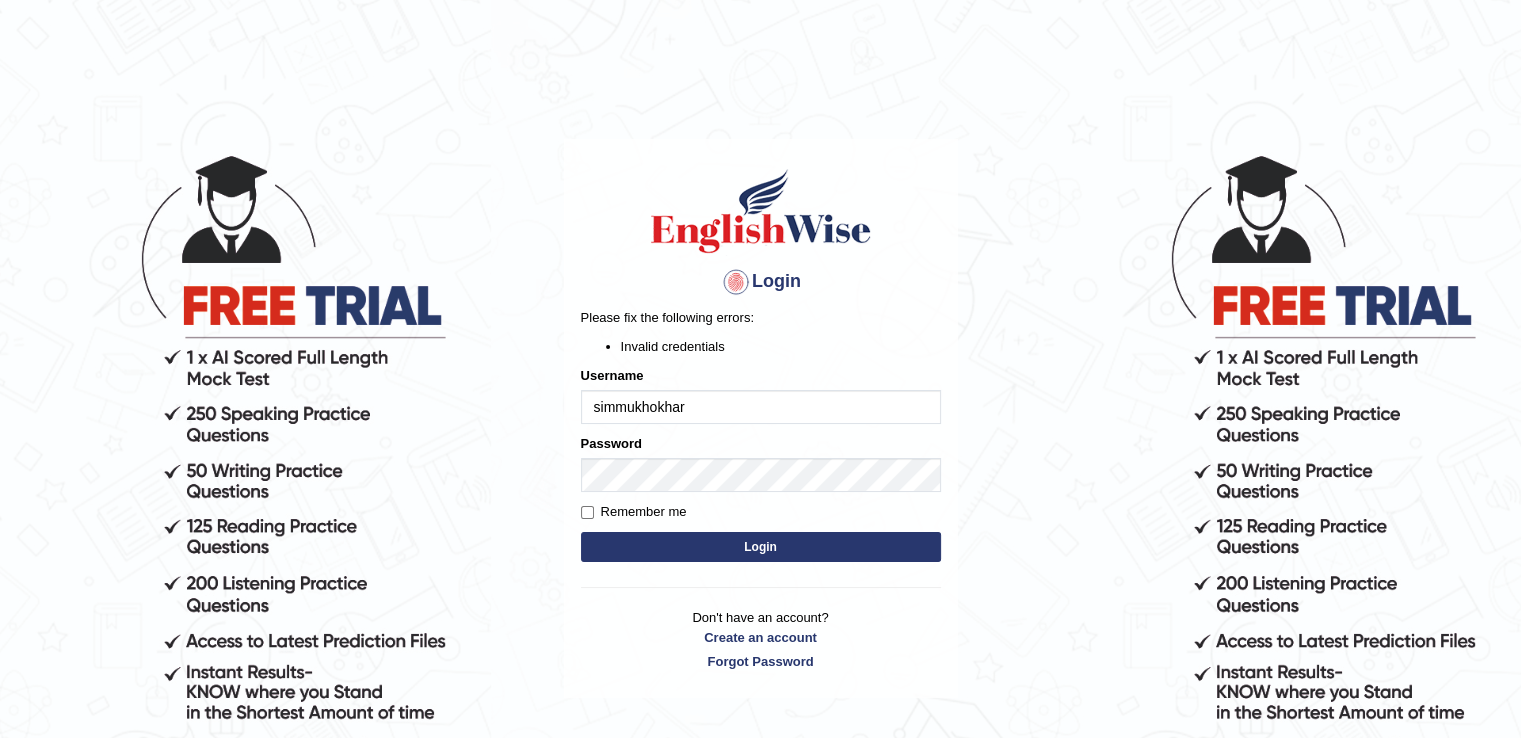 click on "Login" at bounding box center (761, 547) 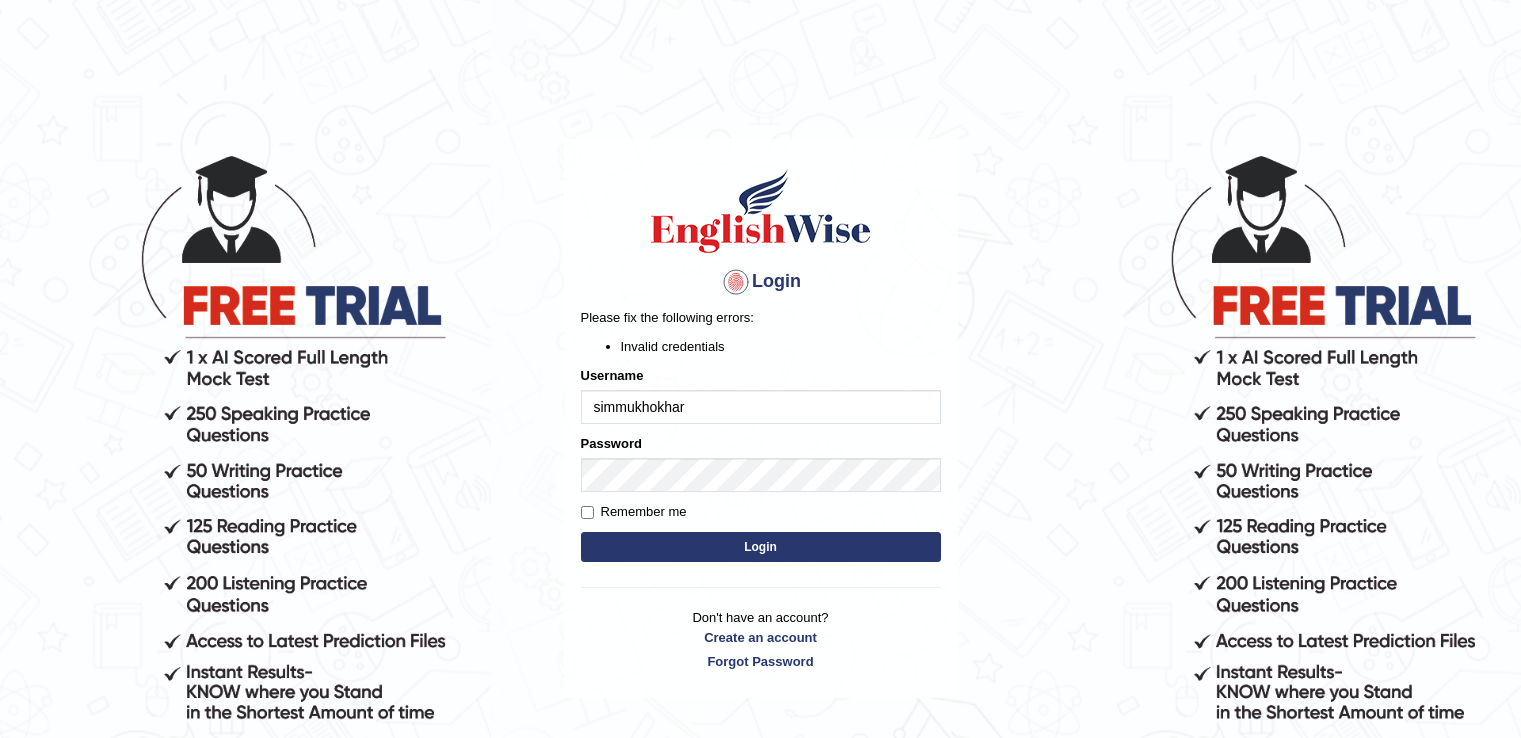 scroll, scrollTop: 0, scrollLeft: 0, axis: both 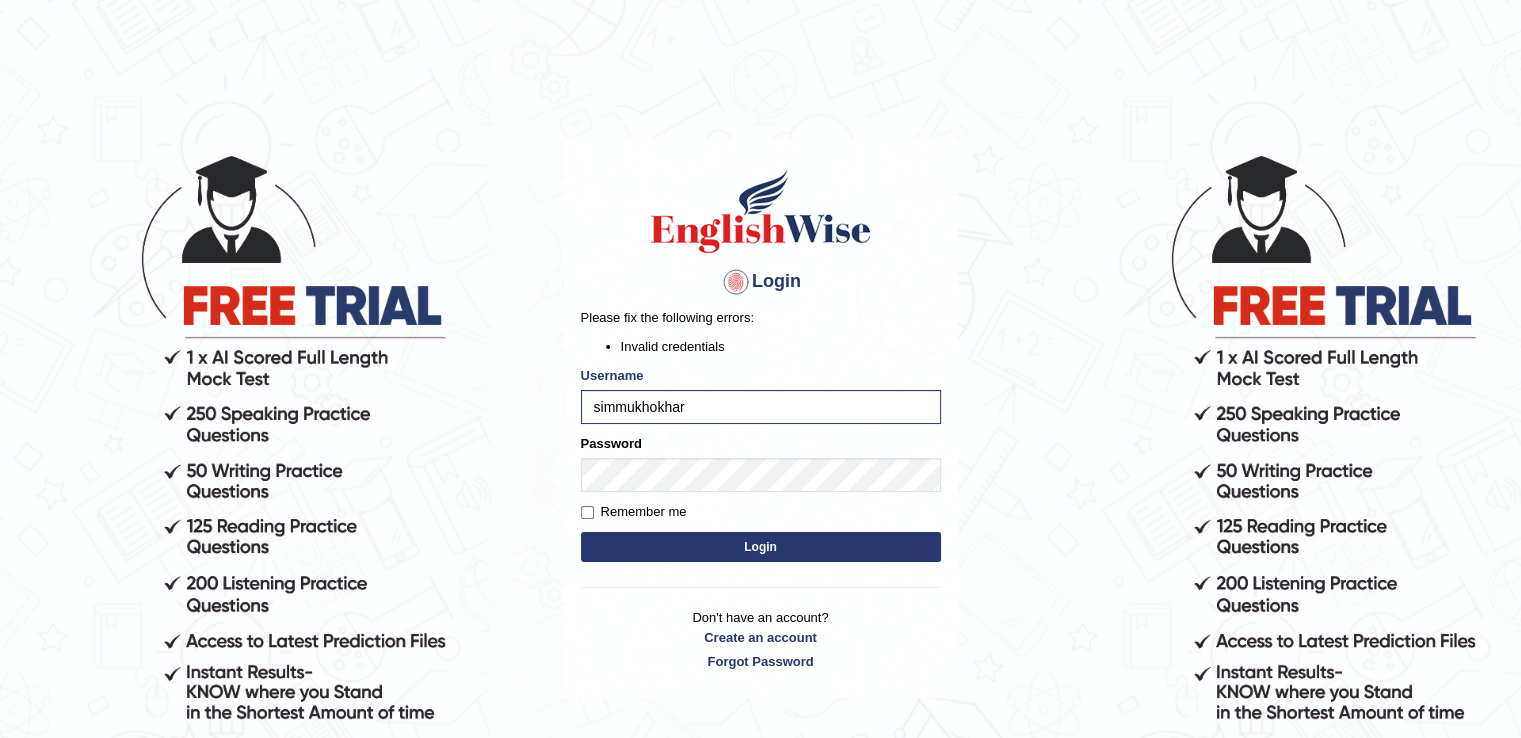 click on "Login" at bounding box center [761, 547] 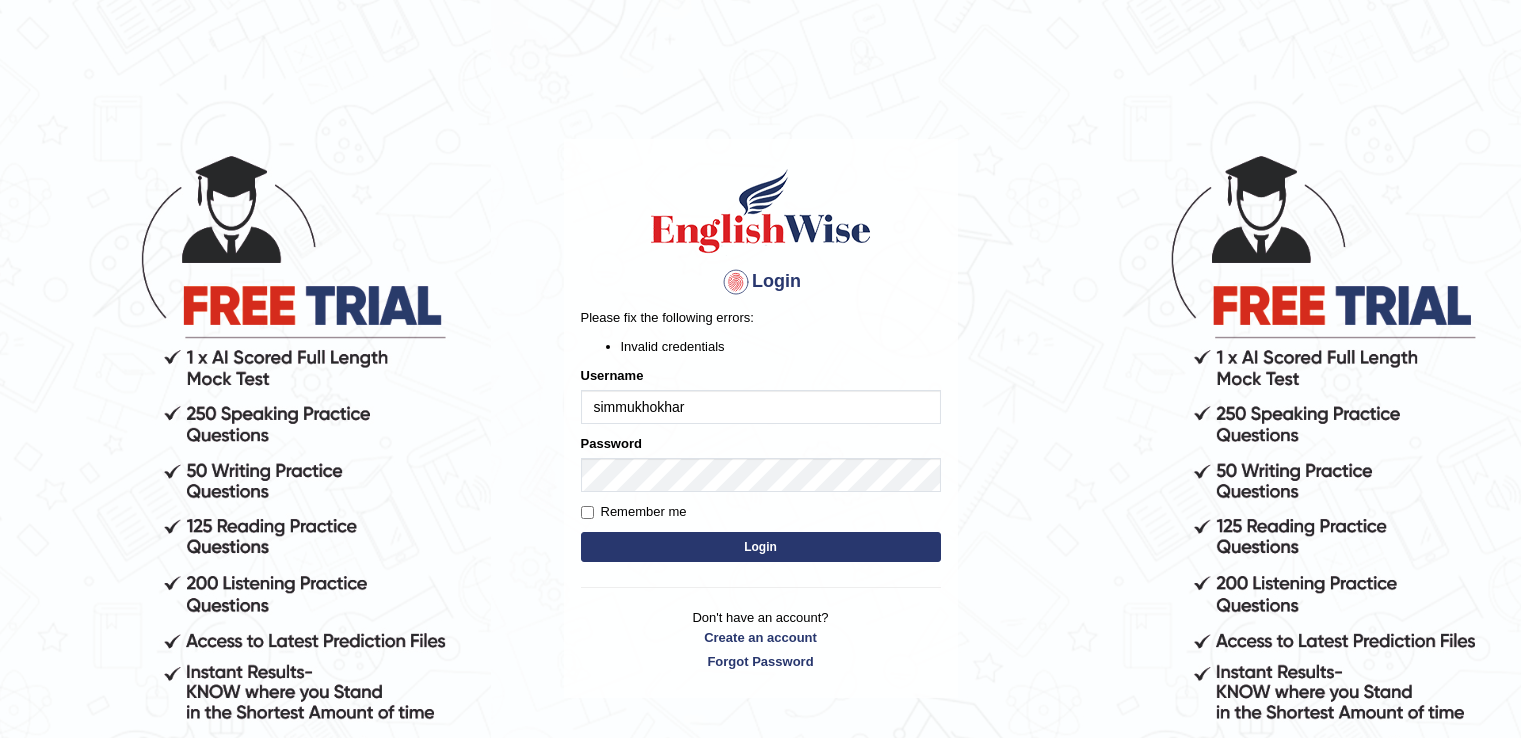 scroll, scrollTop: 0, scrollLeft: 0, axis: both 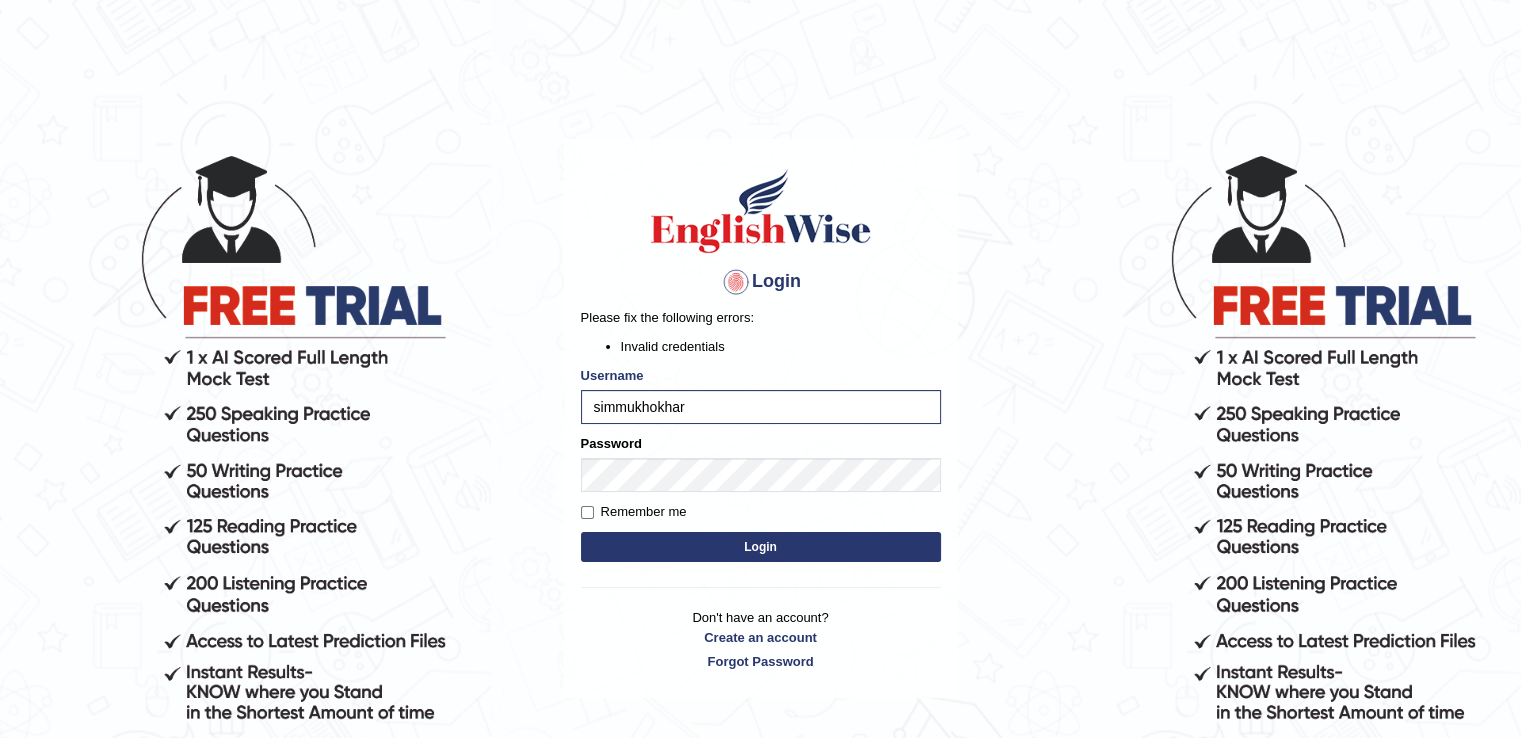click on "Login" at bounding box center (761, 547) 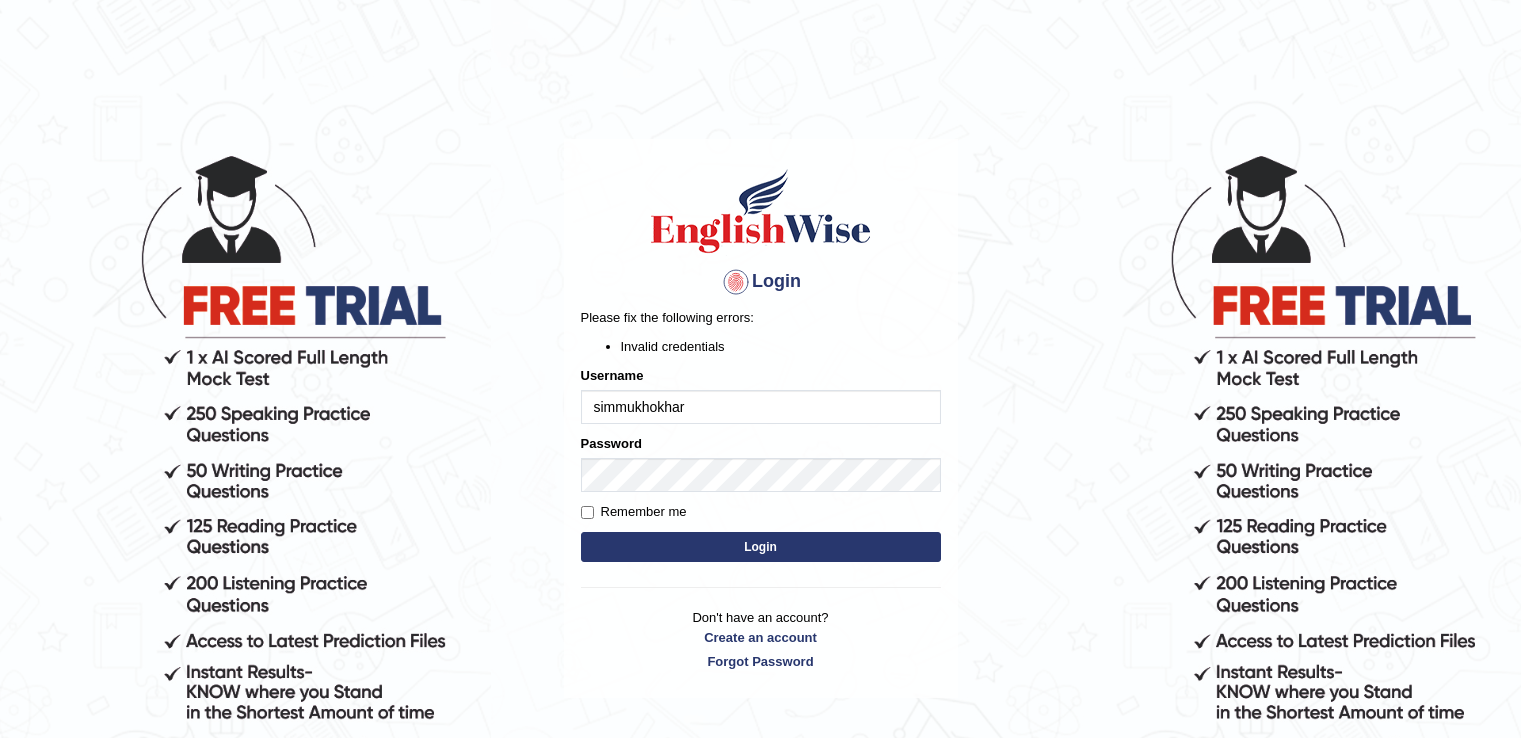 scroll, scrollTop: 0, scrollLeft: 0, axis: both 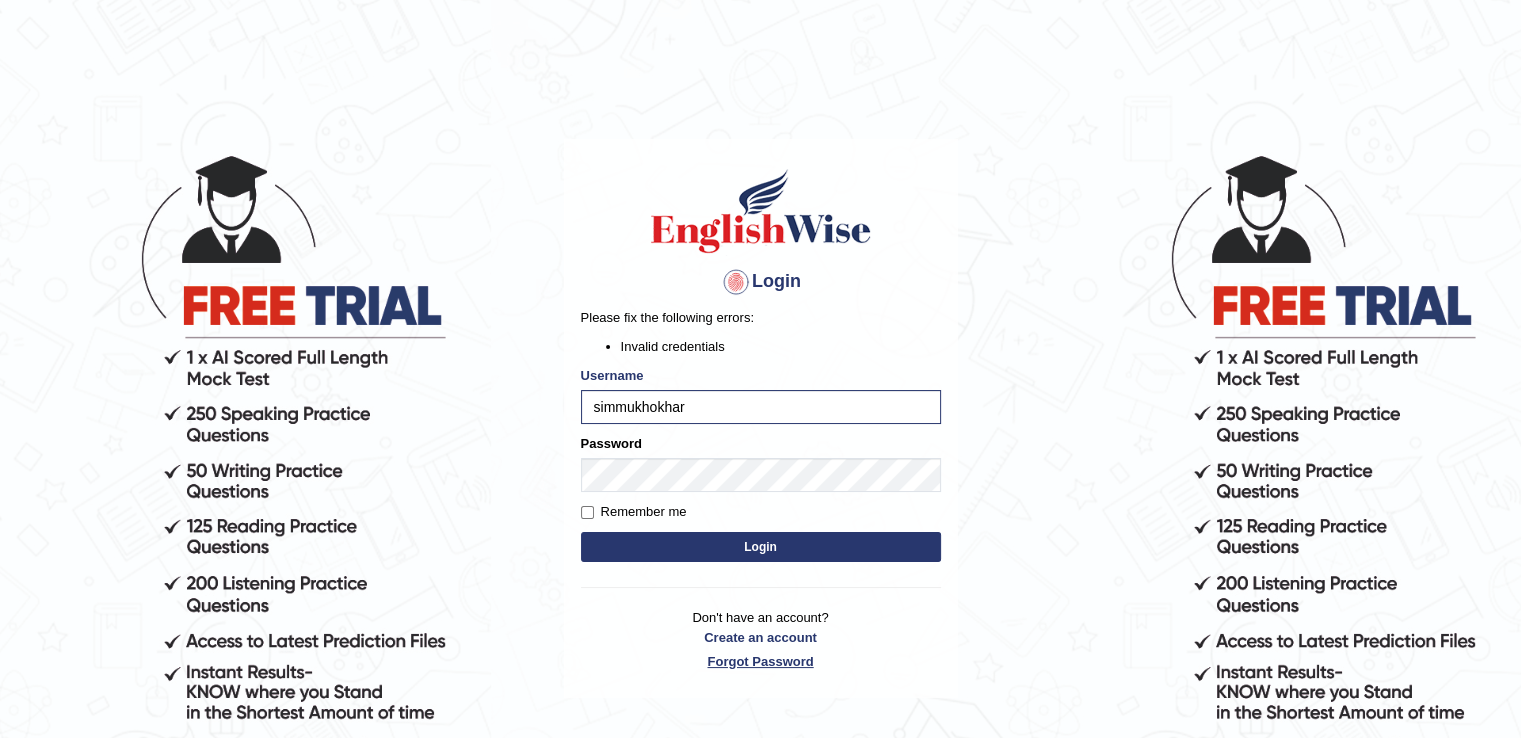 click on "Forgot Password" at bounding box center [761, 661] 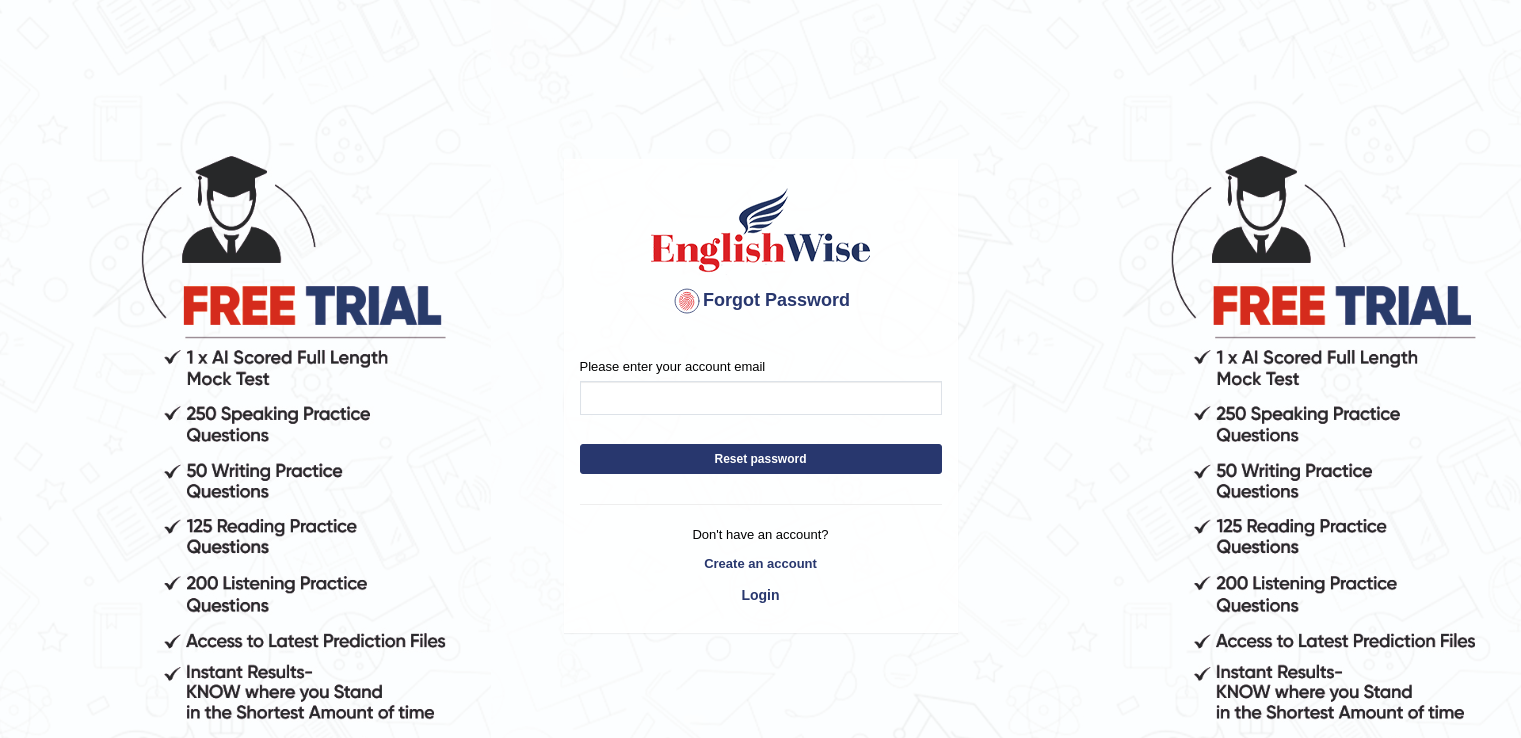 scroll, scrollTop: 0, scrollLeft: 0, axis: both 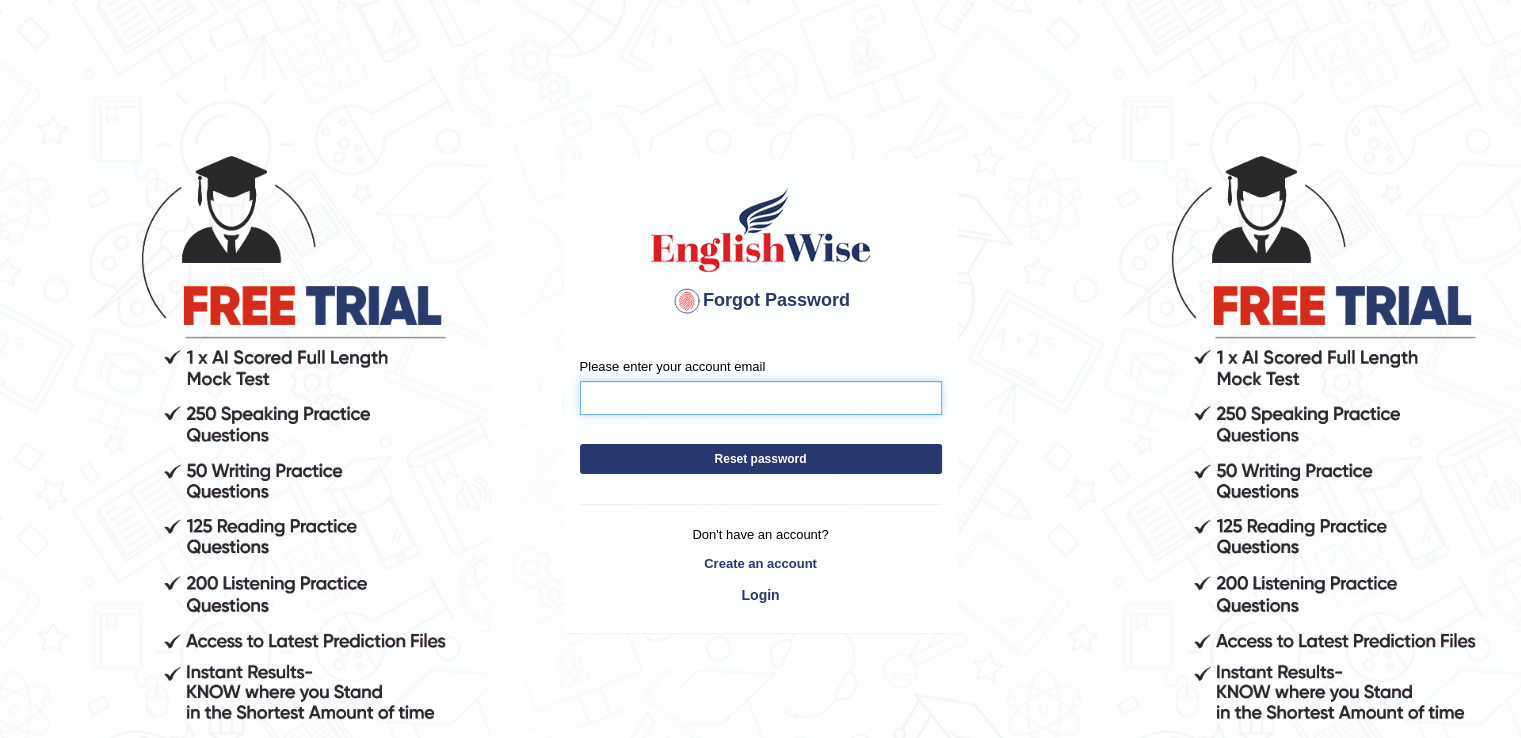 click on "Please enter your account email" at bounding box center [761, 398] 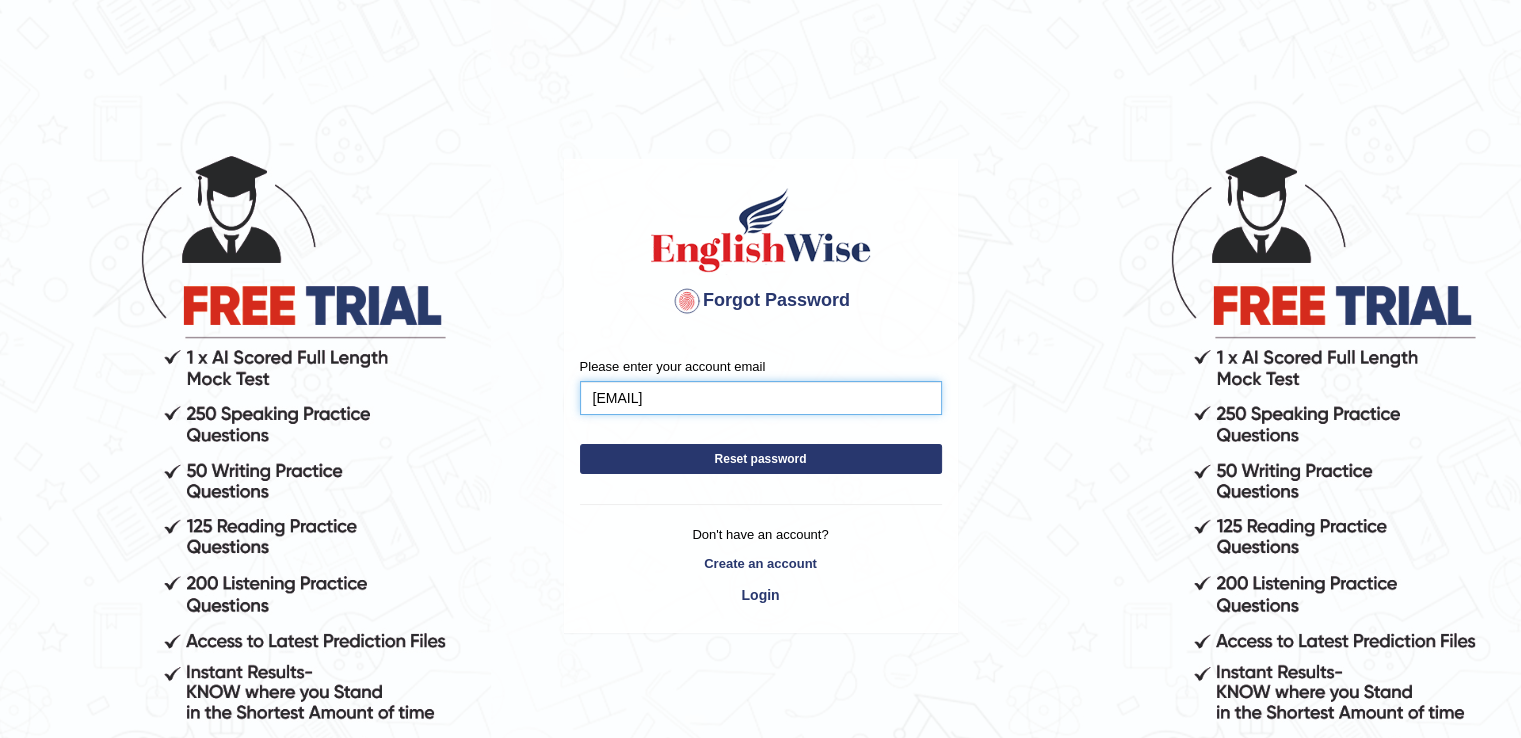 type on "[EMAIL]" 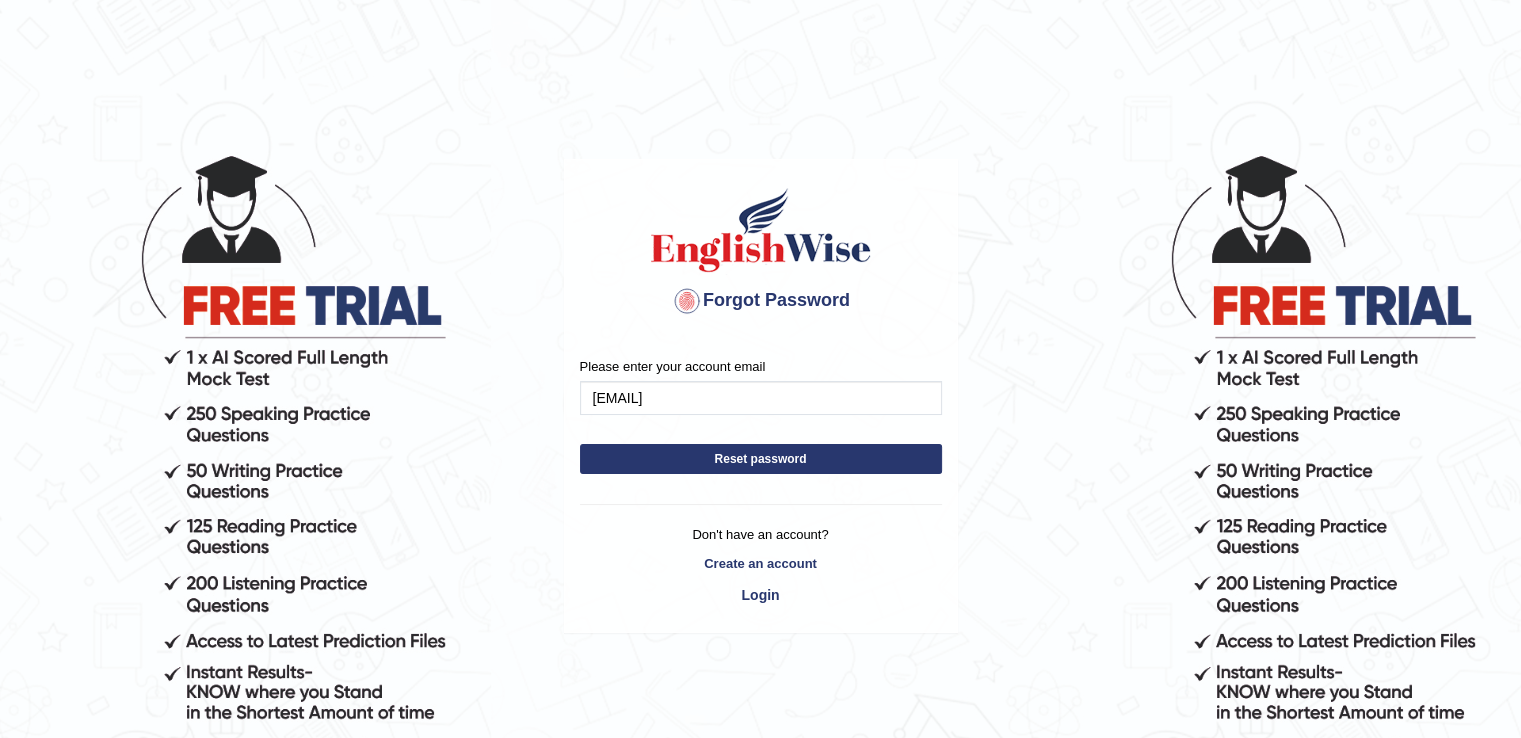 click on "Reset password" at bounding box center [761, 459] 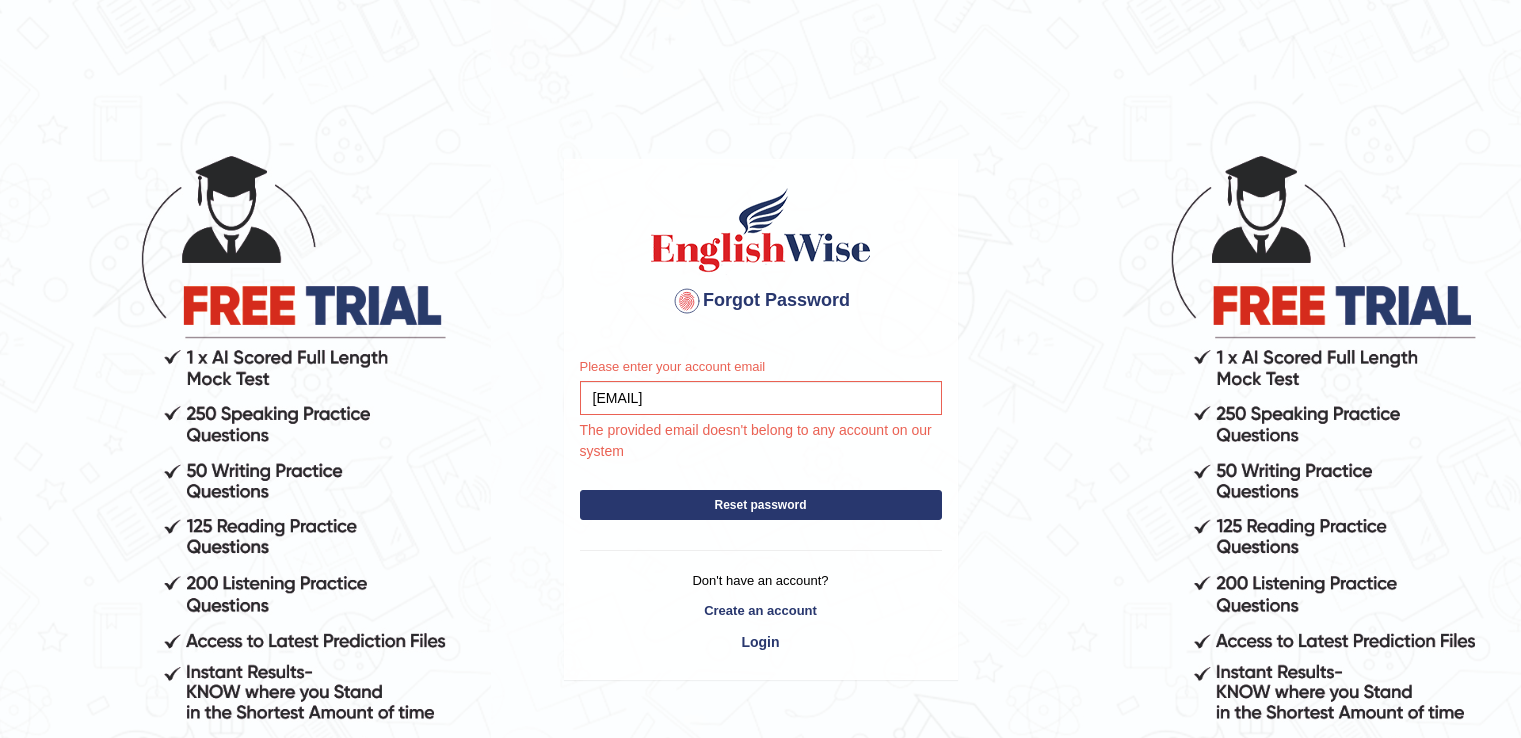 scroll, scrollTop: 0, scrollLeft: 0, axis: both 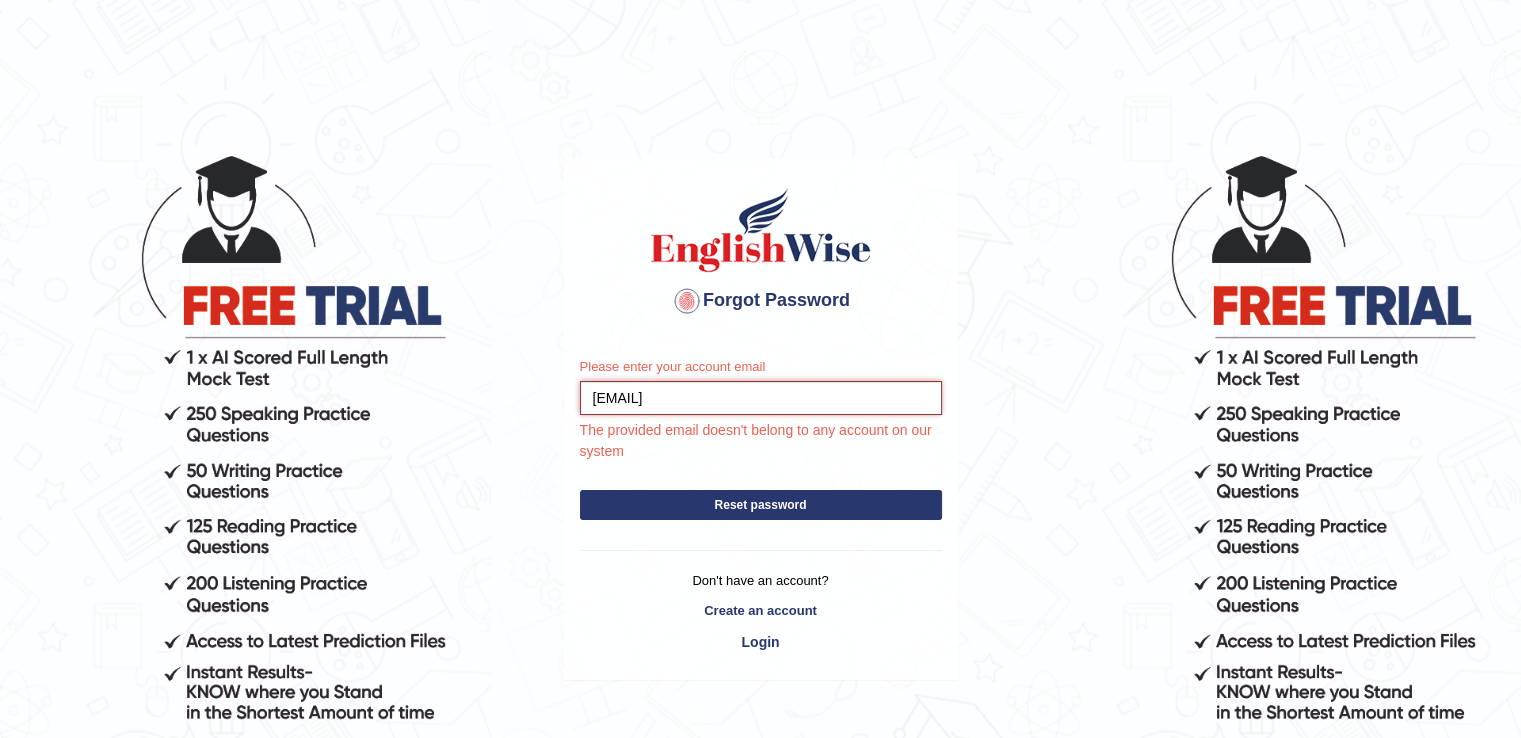 click on "[EMAIL]" at bounding box center [761, 398] 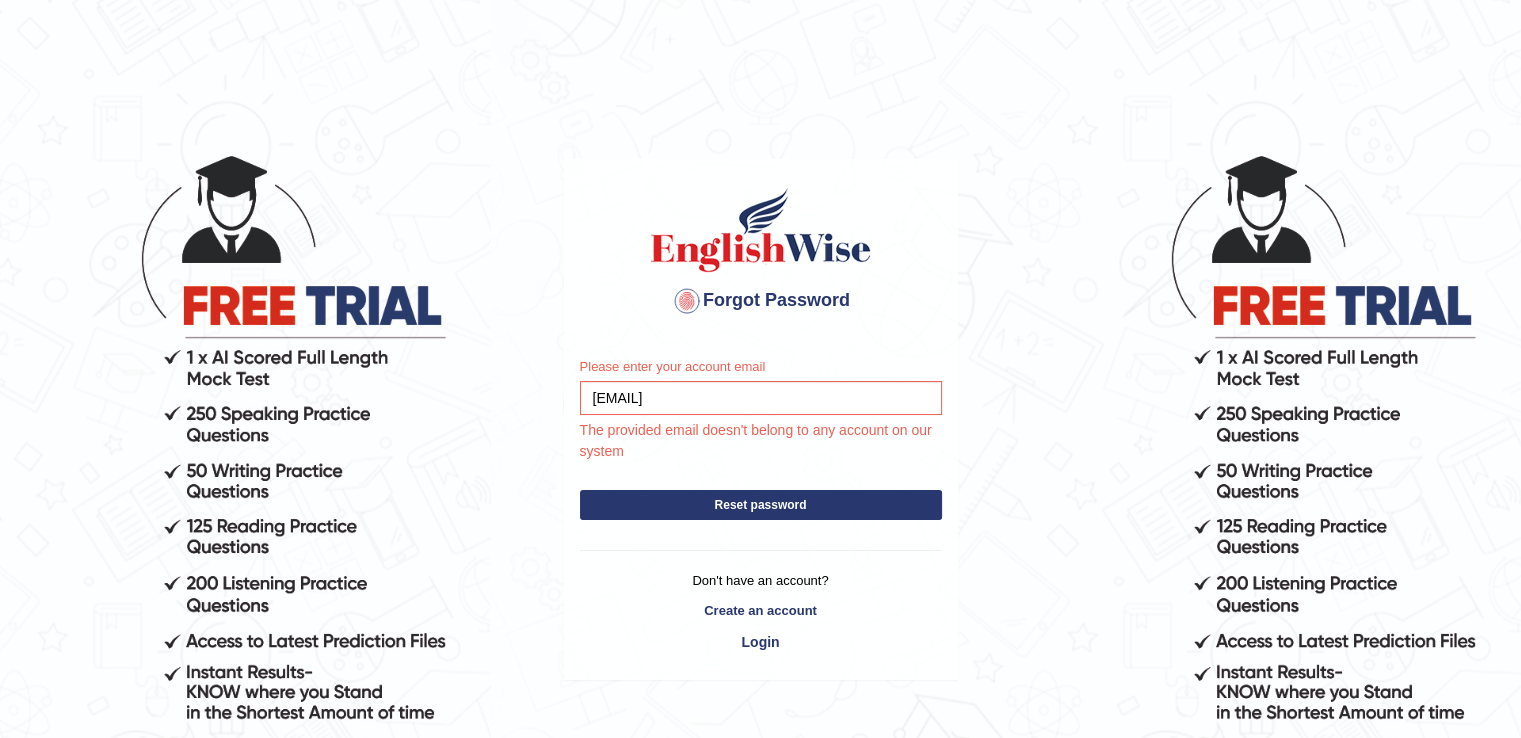 click on "Reset password" at bounding box center (761, 505) 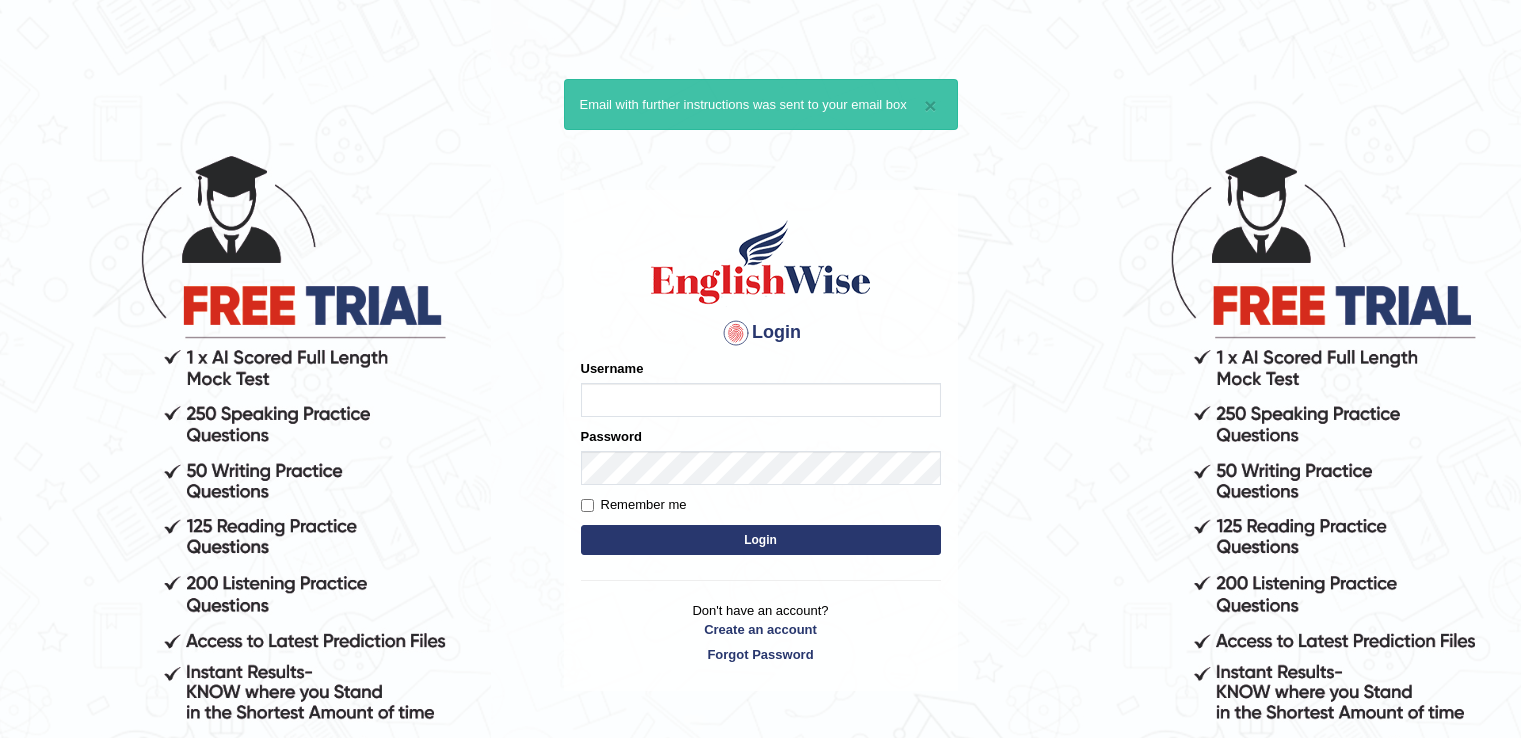 scroll, scrollTop: 0, scrollLeft: 0, axis: both 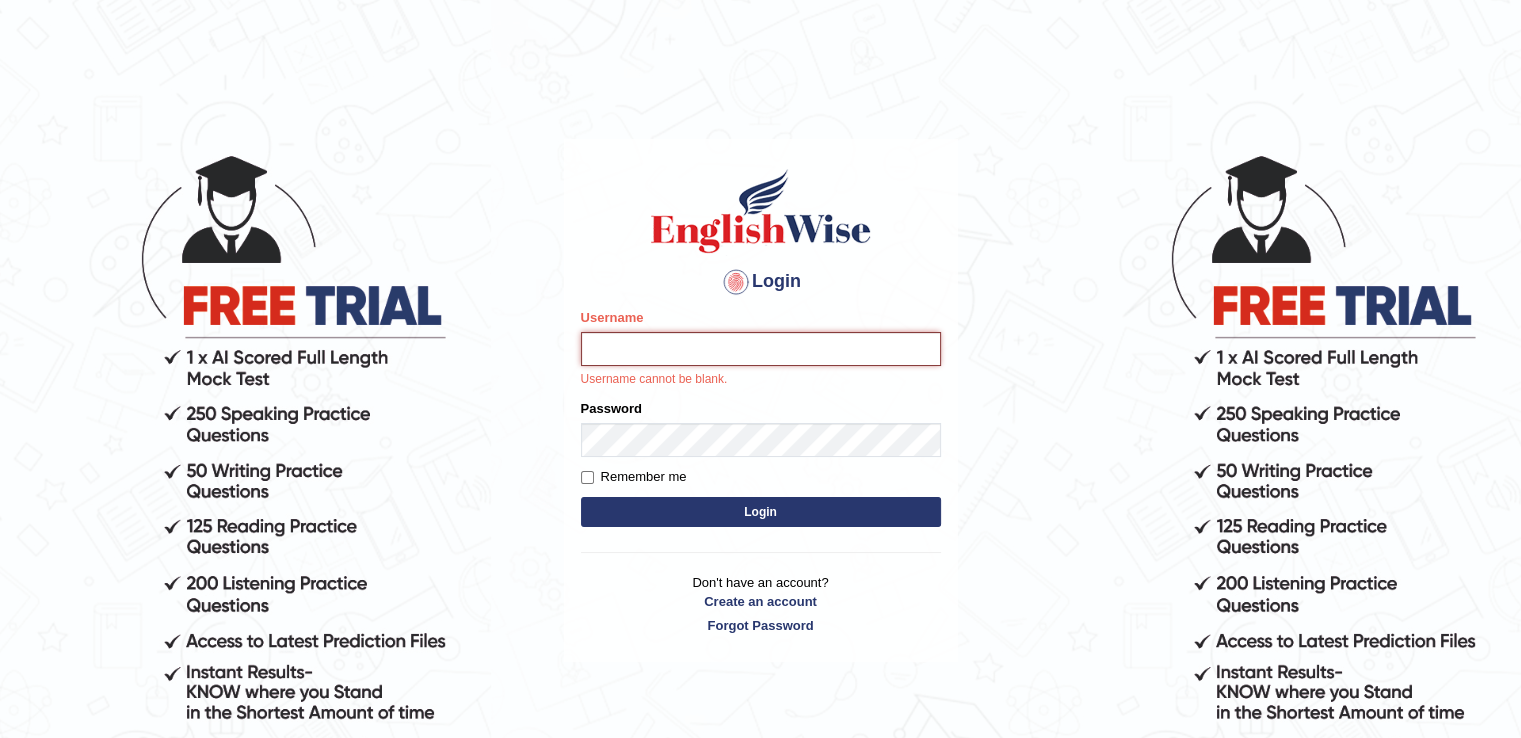 click on "Username" at bounding box center [761, 349] 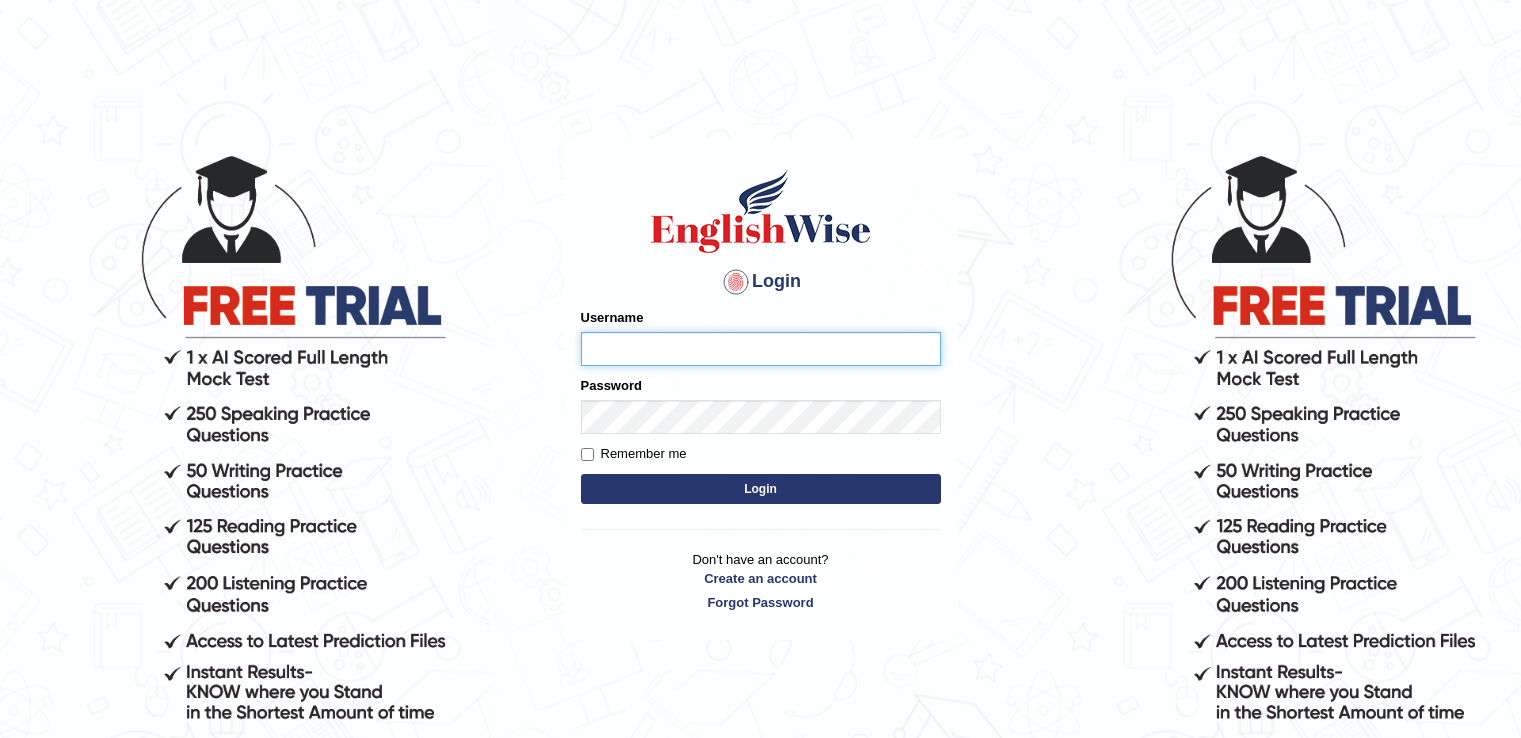 scroll, scrollTop: 0, scrollLeft: 0, axis: both 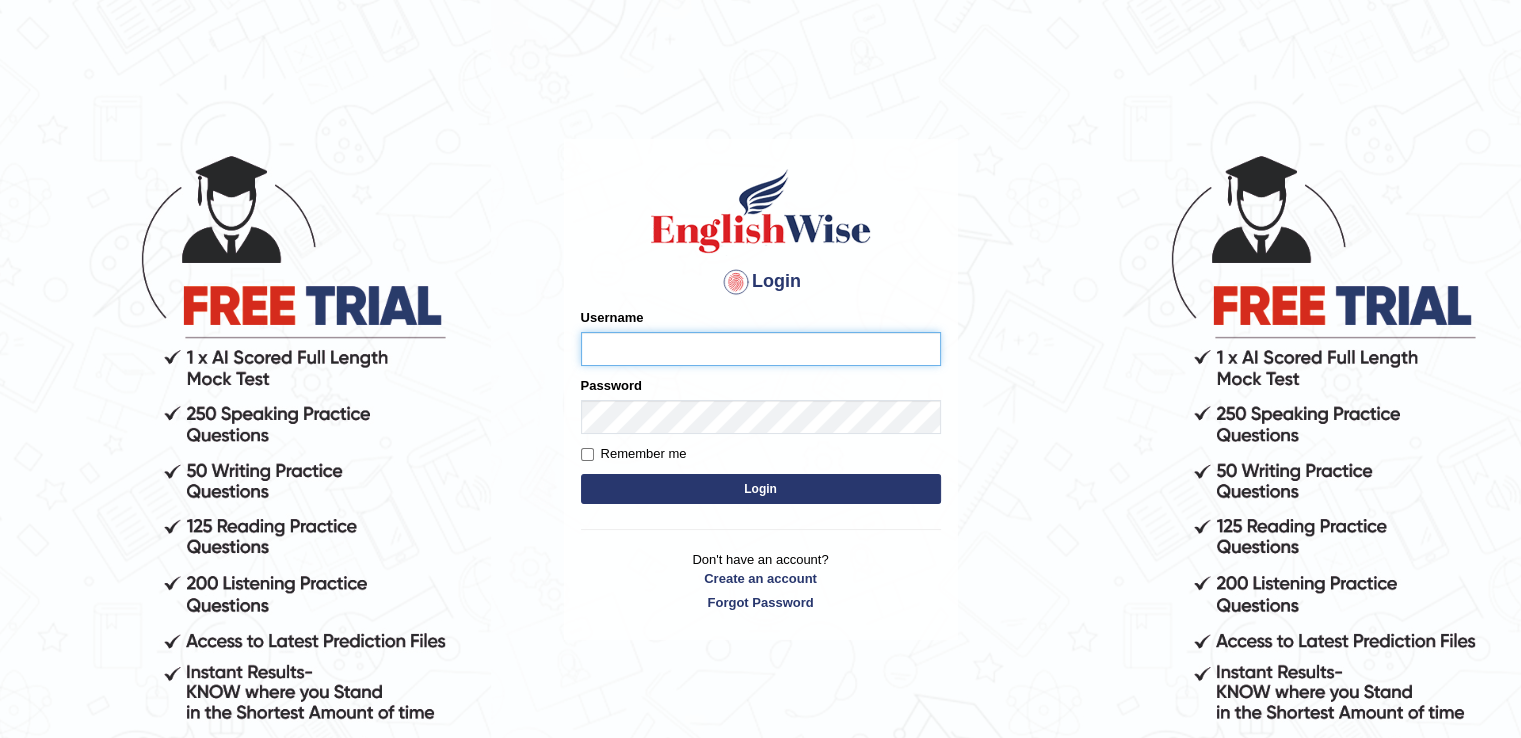 click on "Username" at bounding box center [761, 349] 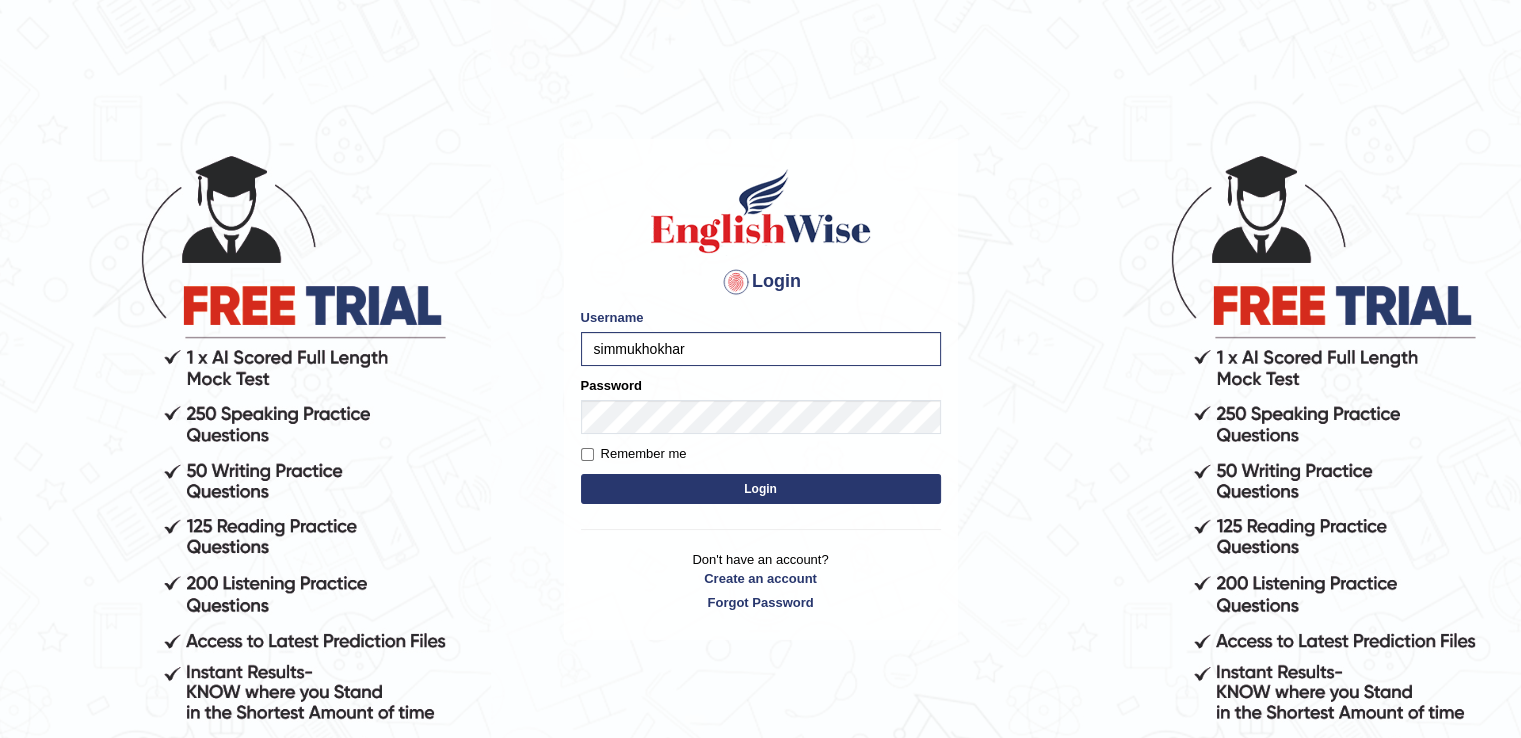 click on "Login" at bounding box center (761, 489) 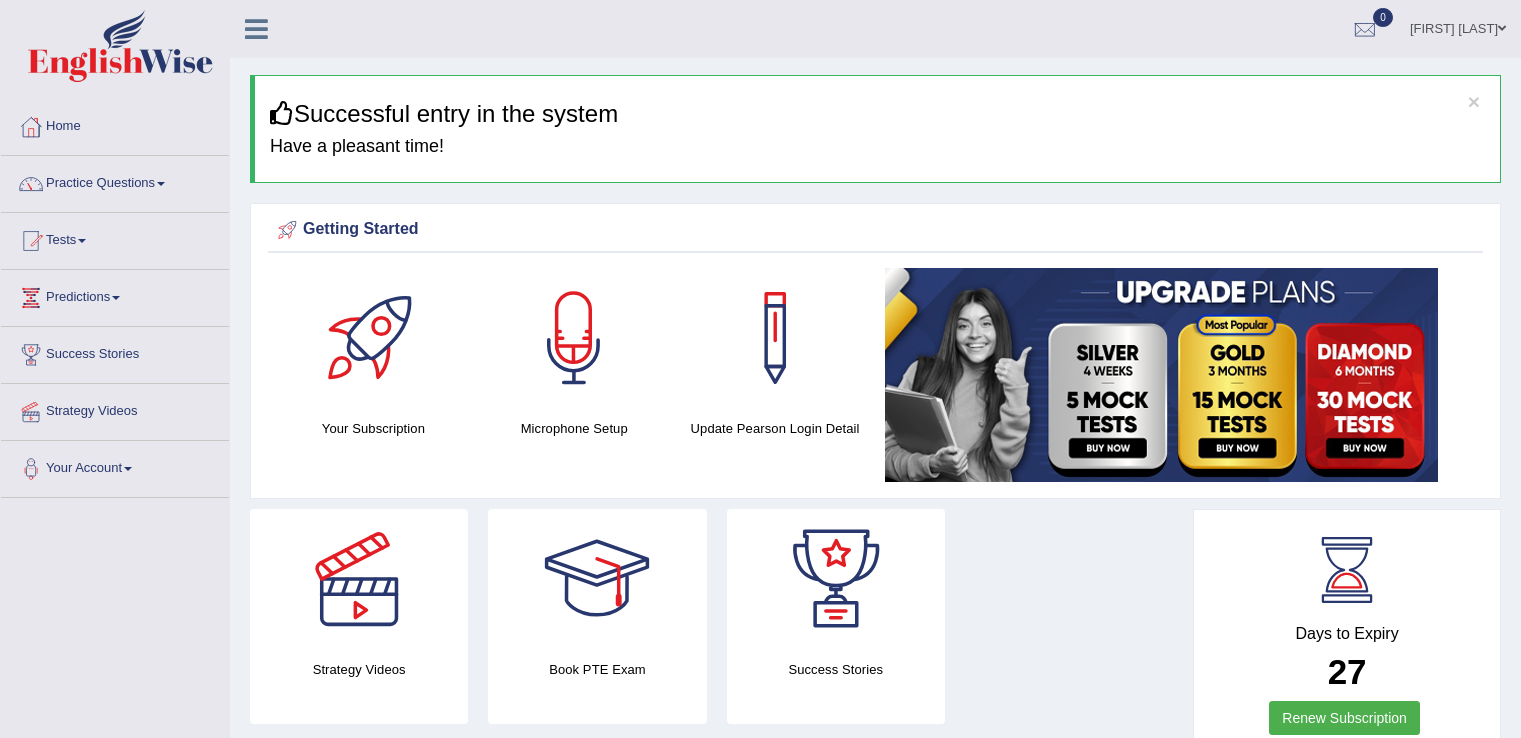 click on "Toggle navigation
Home
Practice Questions   Speaking Practice Read Aloud
Repeat Sentence
Describe Image
Re-tell Lecture
Answer Short Question
Summarize Group Discussion
Respond To A Situation
Writing Practice  Summarize Written Text
Write Essay
Reading Practice  Reading & Writing: Fill In The Blanks
Choose Multiple Answers
Re-order Paragraphs
Fill In The Blanks
Choose Single Answer
Listening Practice  Summarize Spoken Text
Highlight Incorrect Words
Highlight Correct Summary
Select Missing Word
Choose Single Answer
Choose Multiple Answers
Fill In The Blanks
Write From Dictation
Pronunciation
Tests  Take Practice Sectional Test
Take Mock Test" at bounding box center (760, 1484) 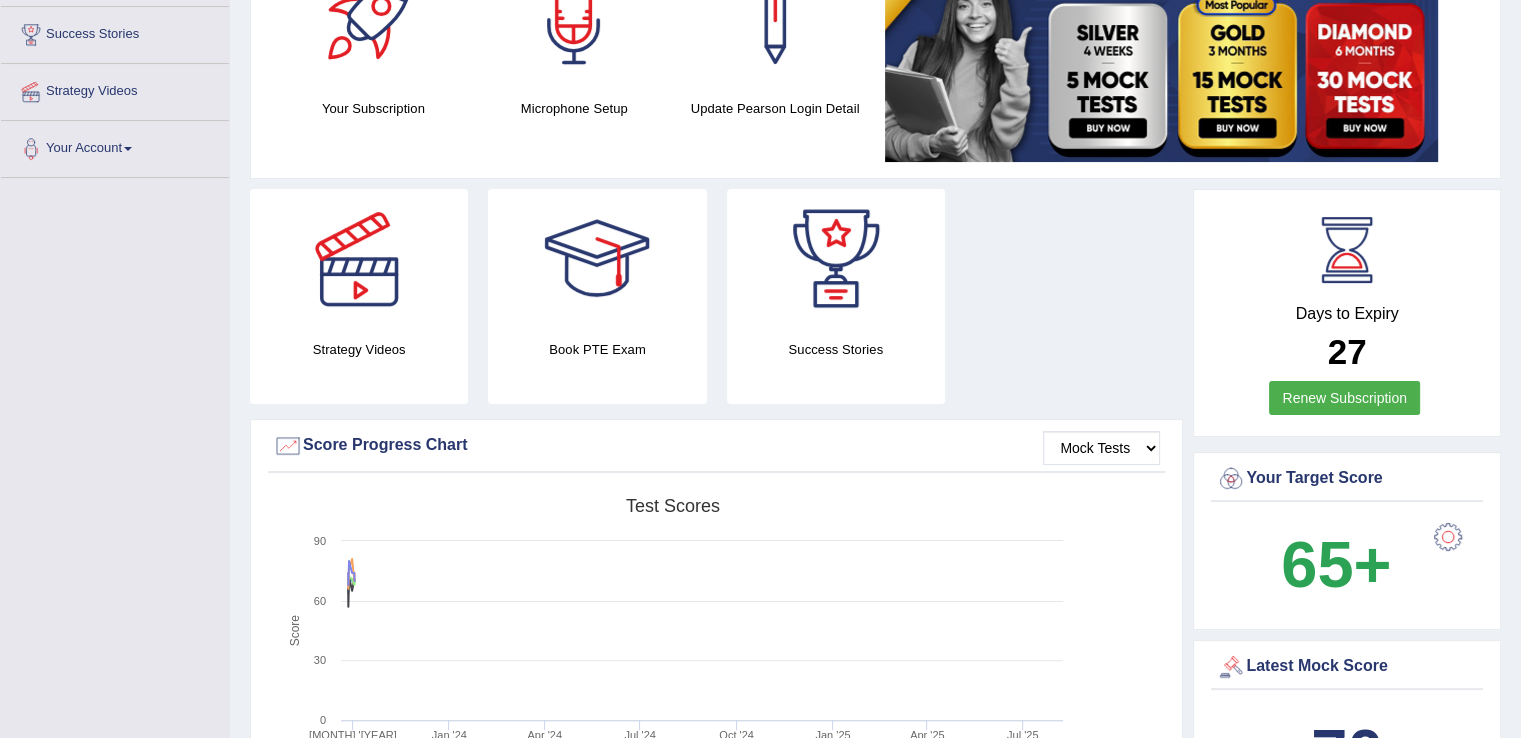 scroll, scrollTop: 320, scrollLeft: 0, axis: vertical 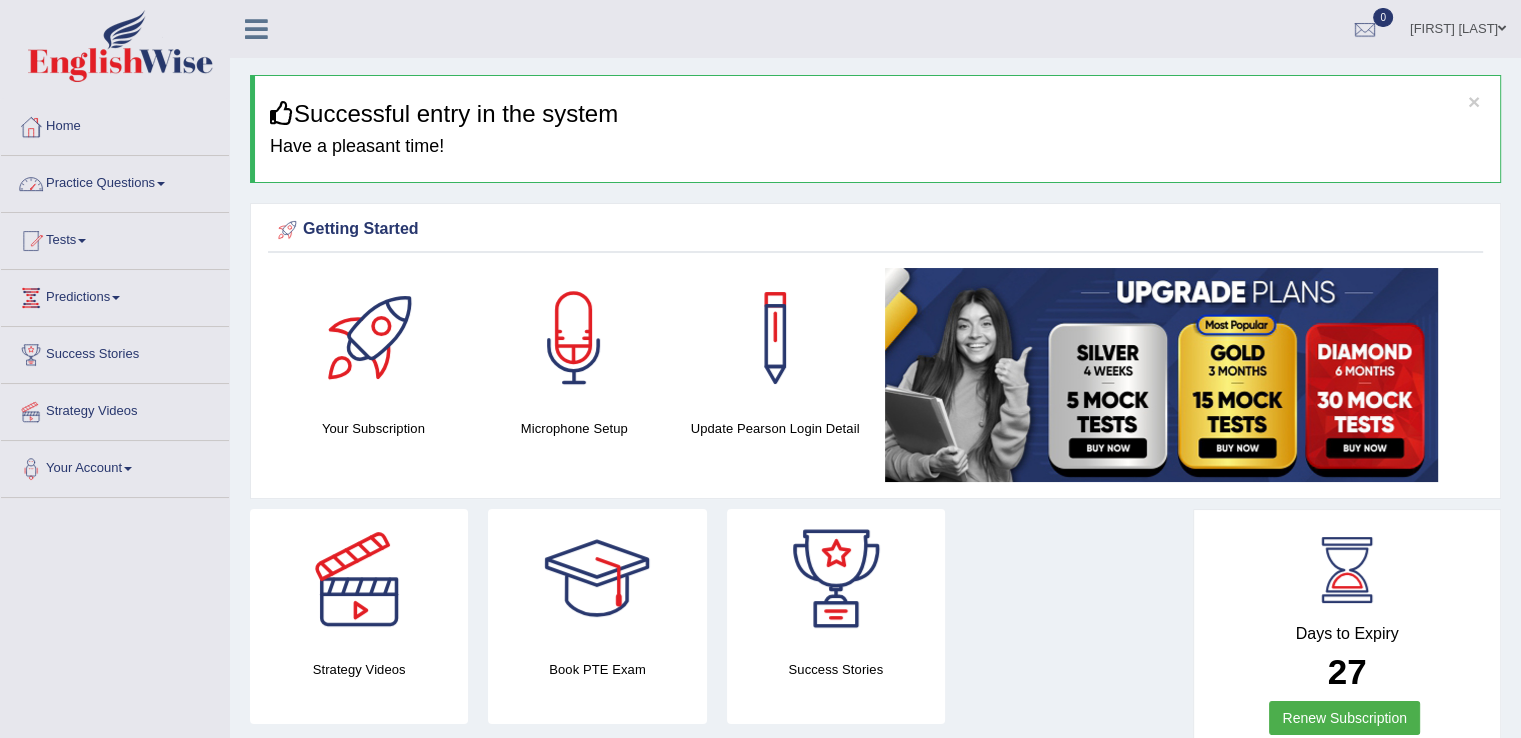 click on "Practice Questions" at bounding box center (115, 181) 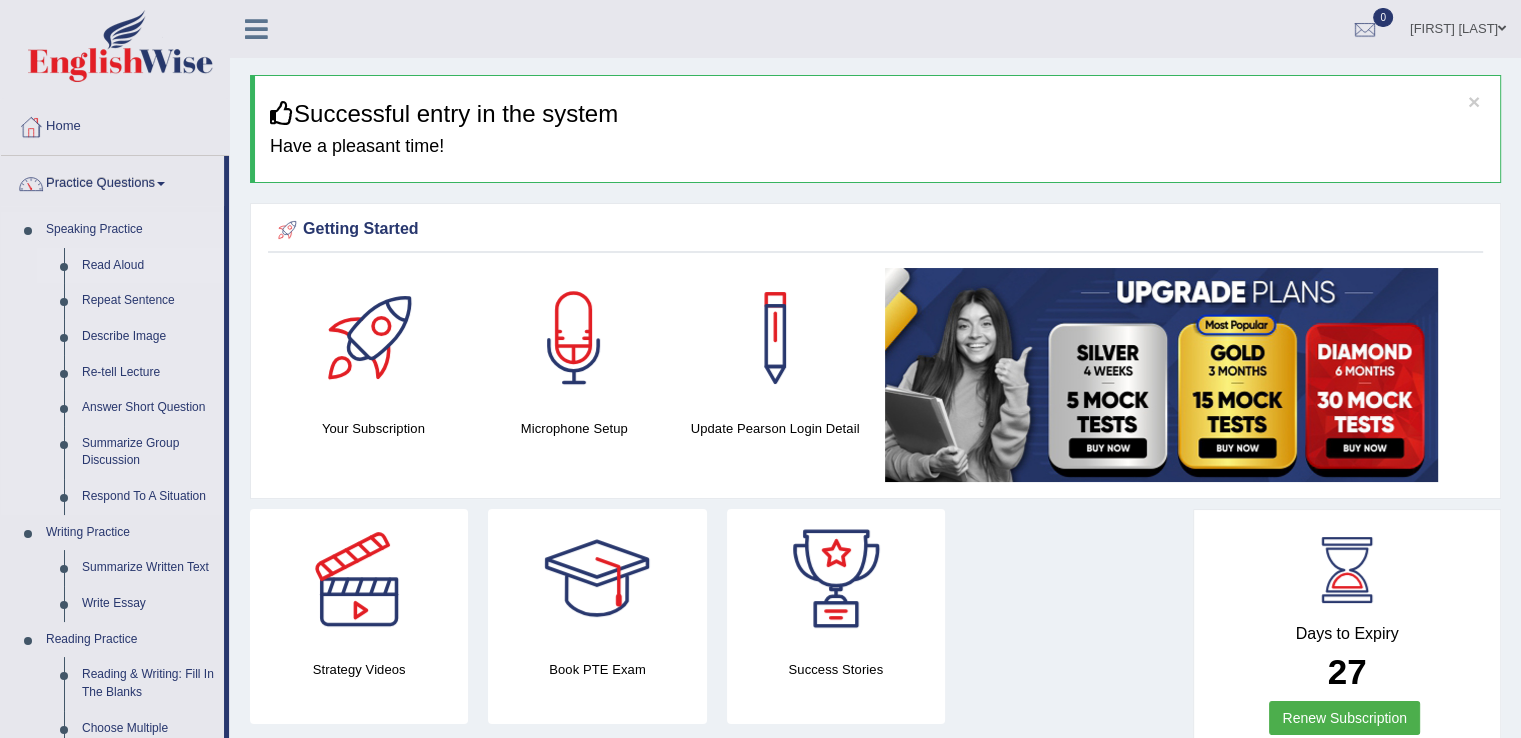 click on "Read Aloud" at bounding box center (148, 266) 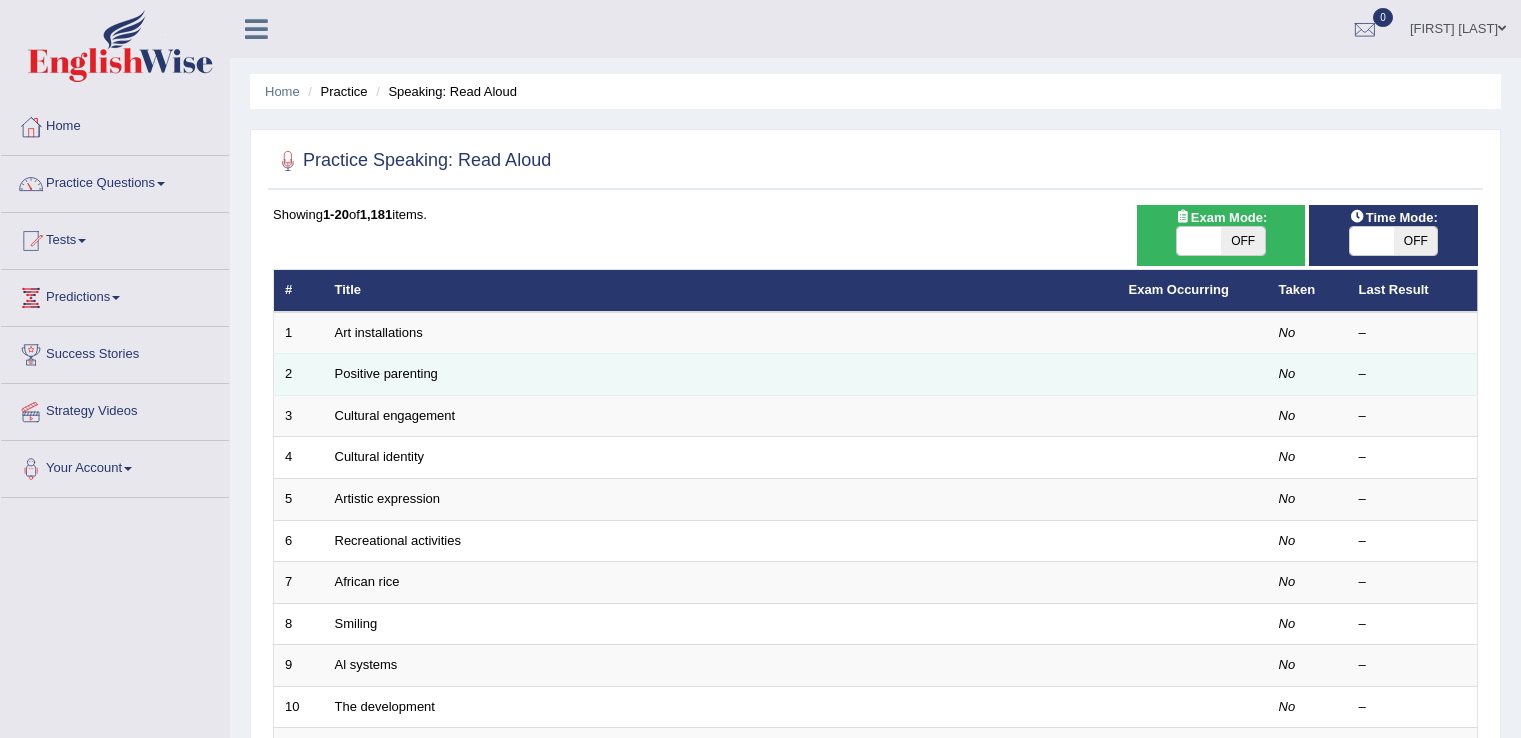 scroll, scrollTop: 0, scrollLeft: 0, axis: both 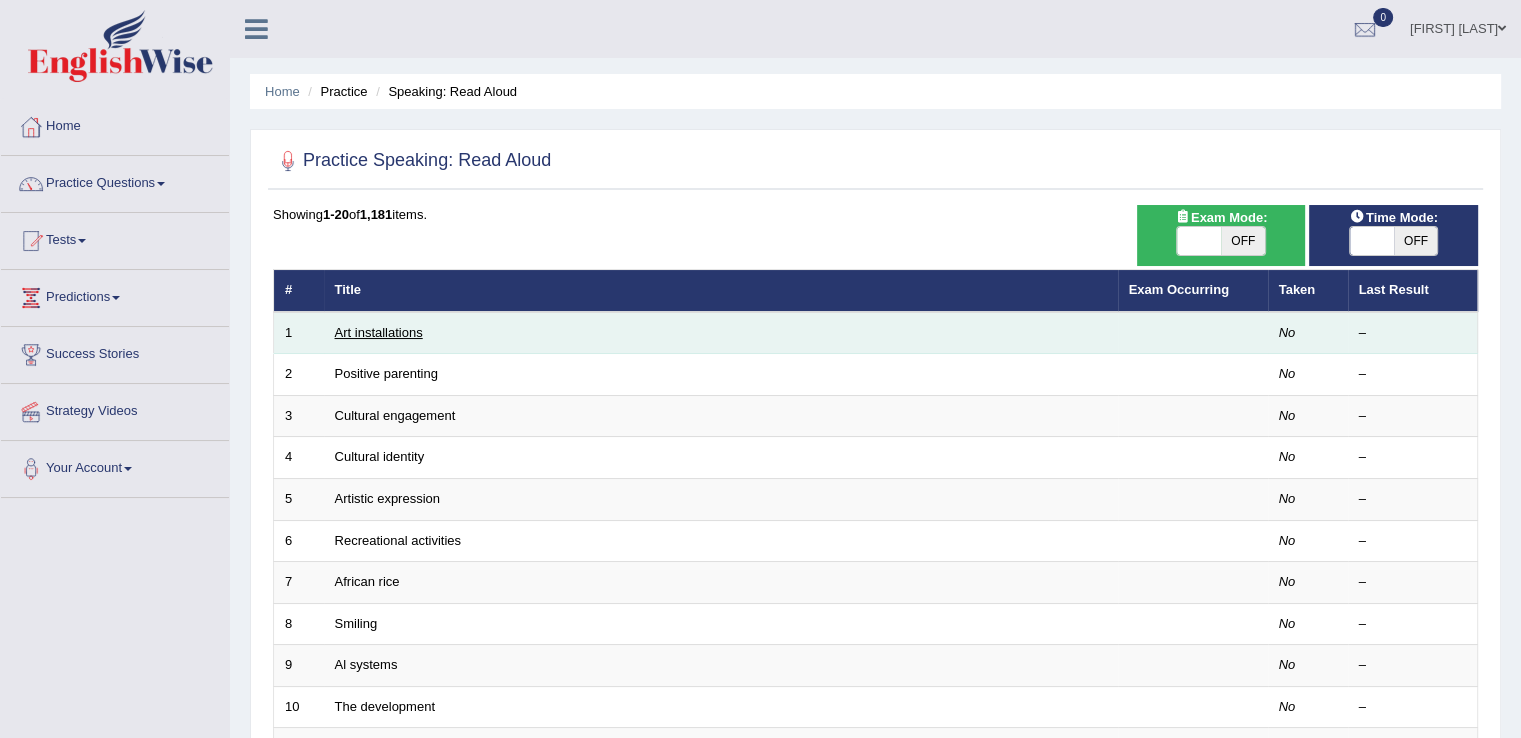 click on "Art installations" at bounding box center (379, 332) 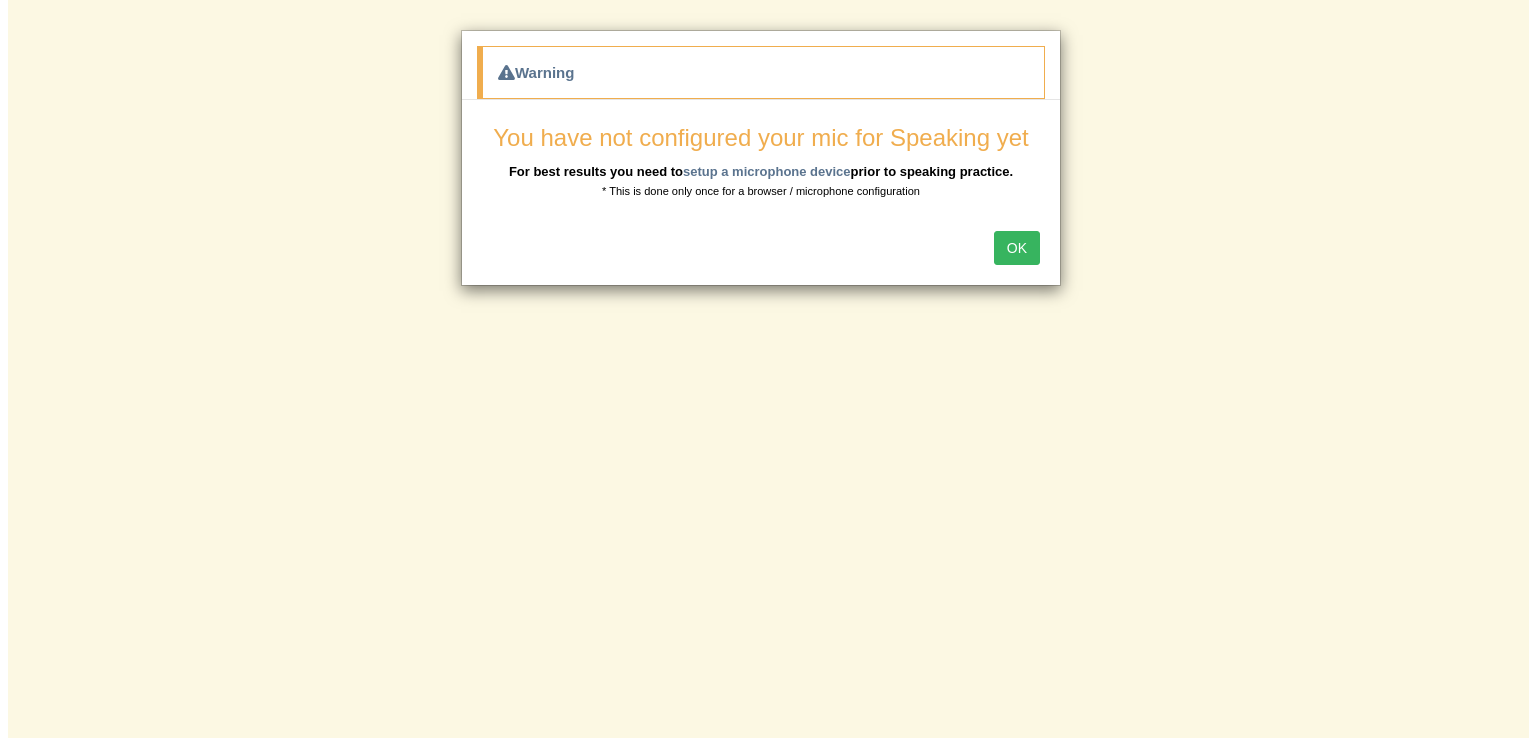 scroll, scrollTop: 0, scrollLeft: 0, axis: both 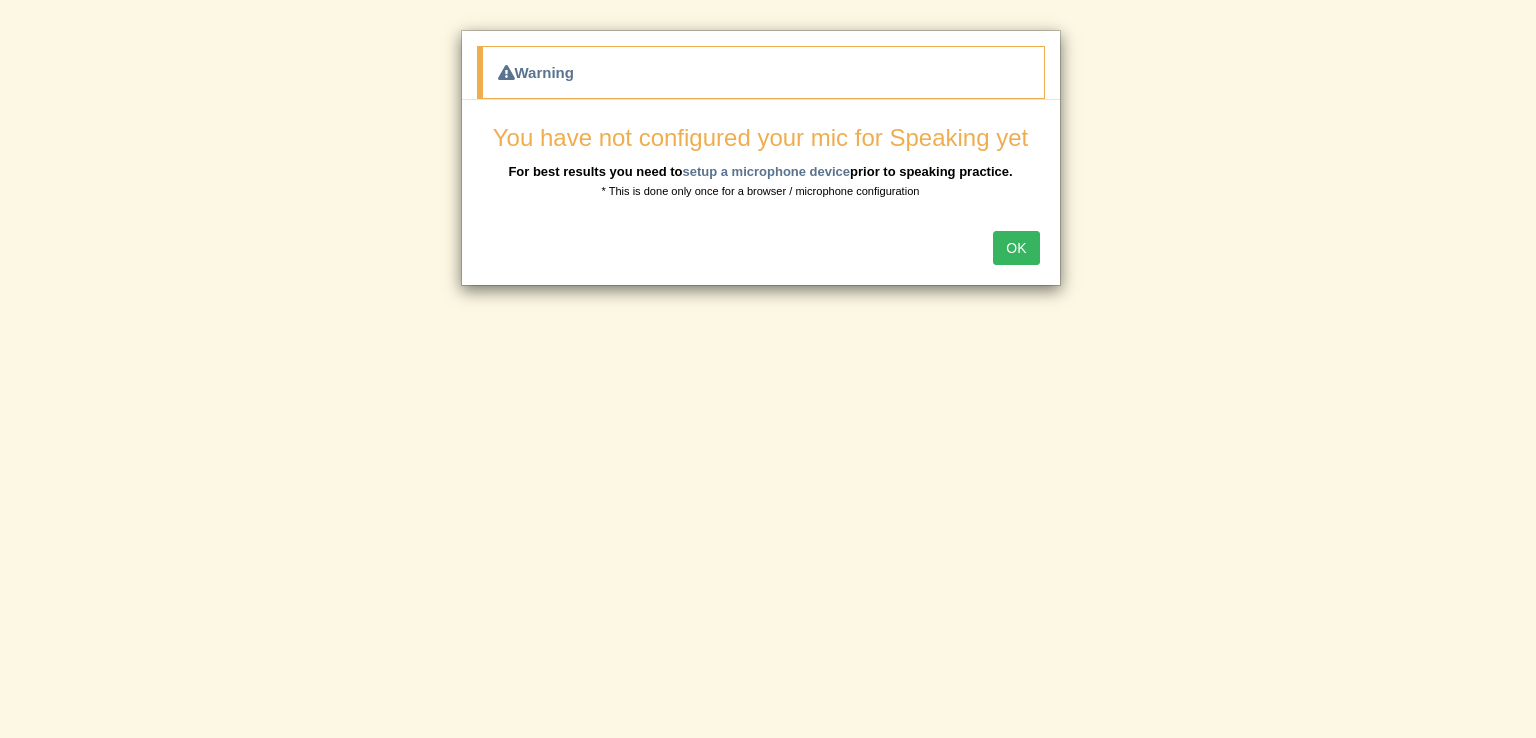 click on "OK" at bounding box center (1016, 248) 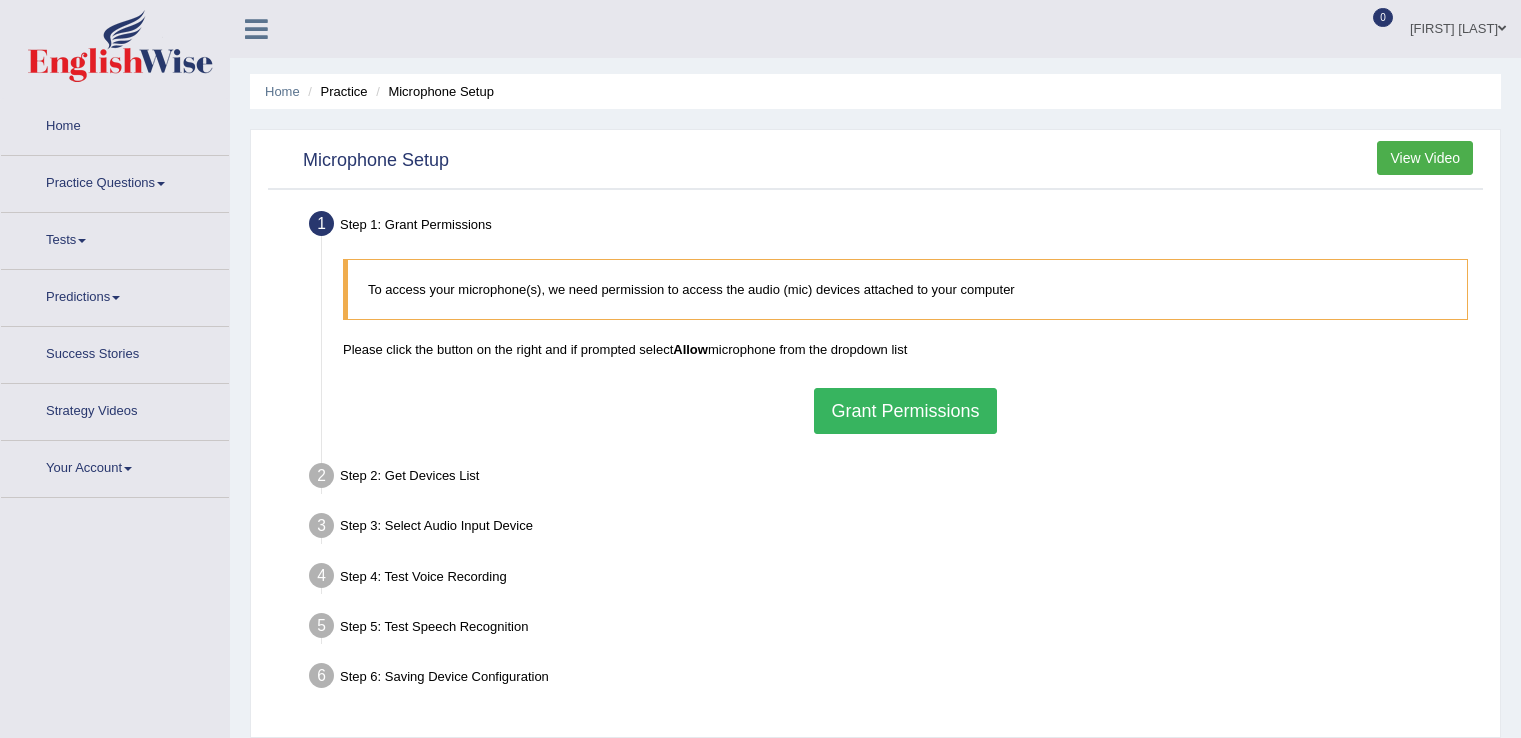 scroll, scrollTop: 0, scrollLeft: 0, axis: both 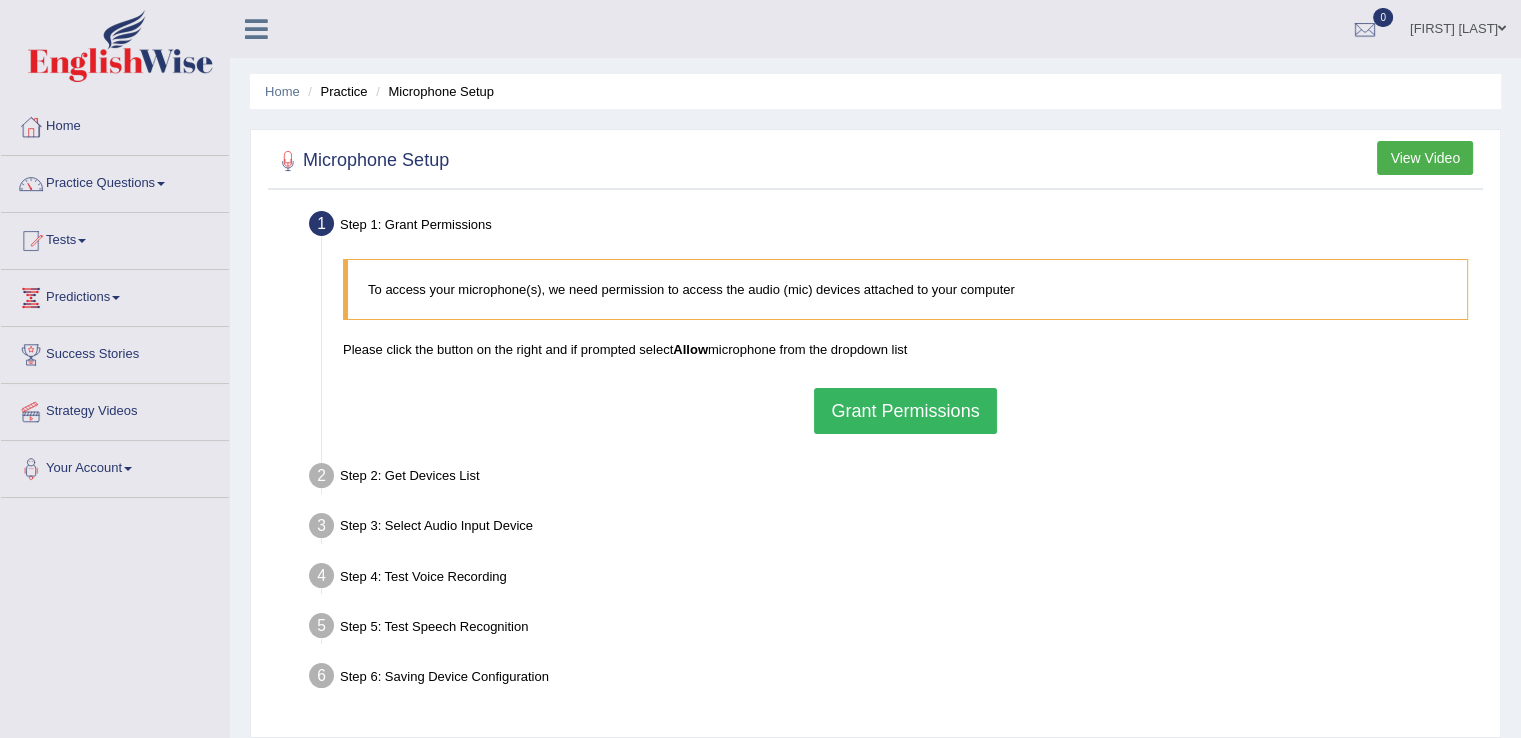 click on "Grant Permissions" at bounding box center [905, 411] 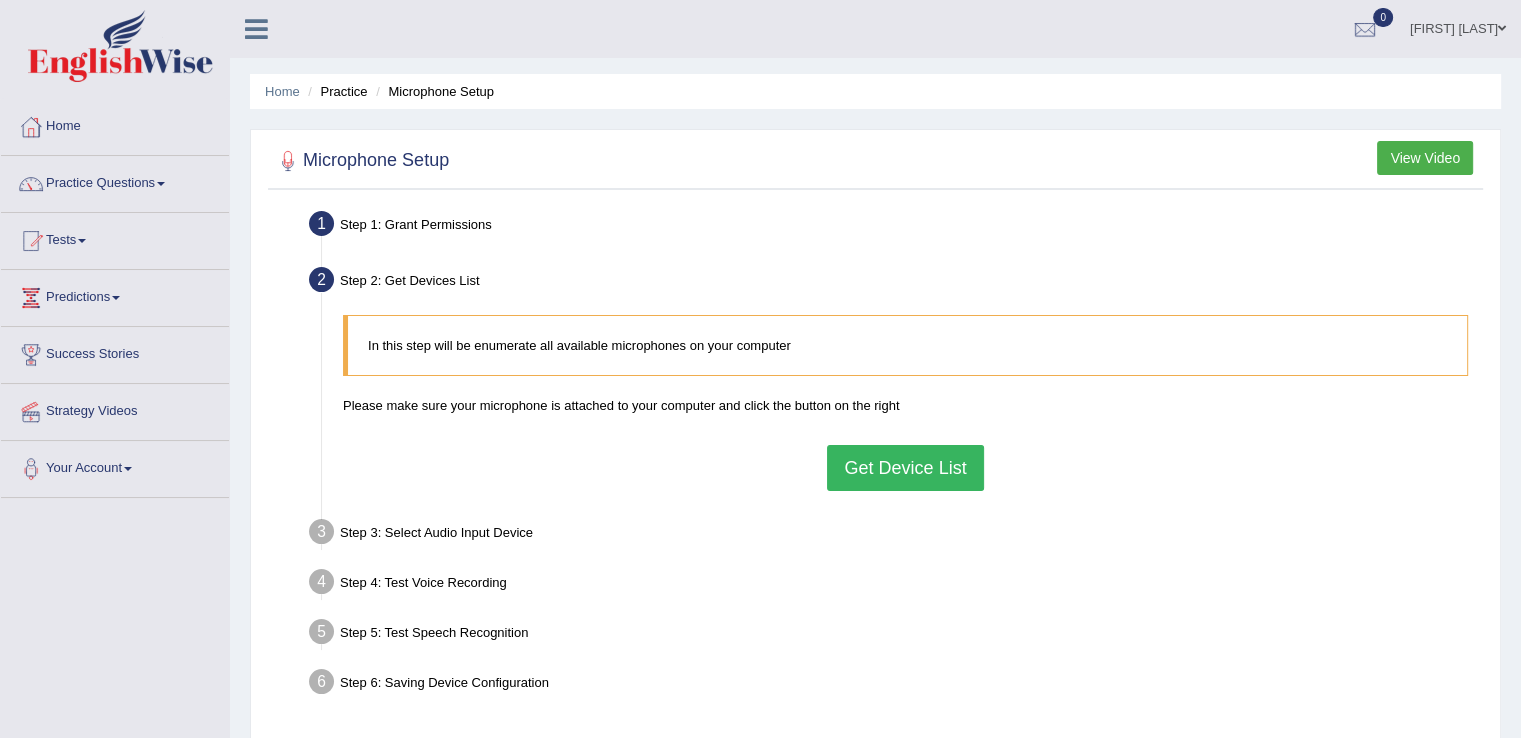 click on "Get Device List" at bounding box center [905, 468] 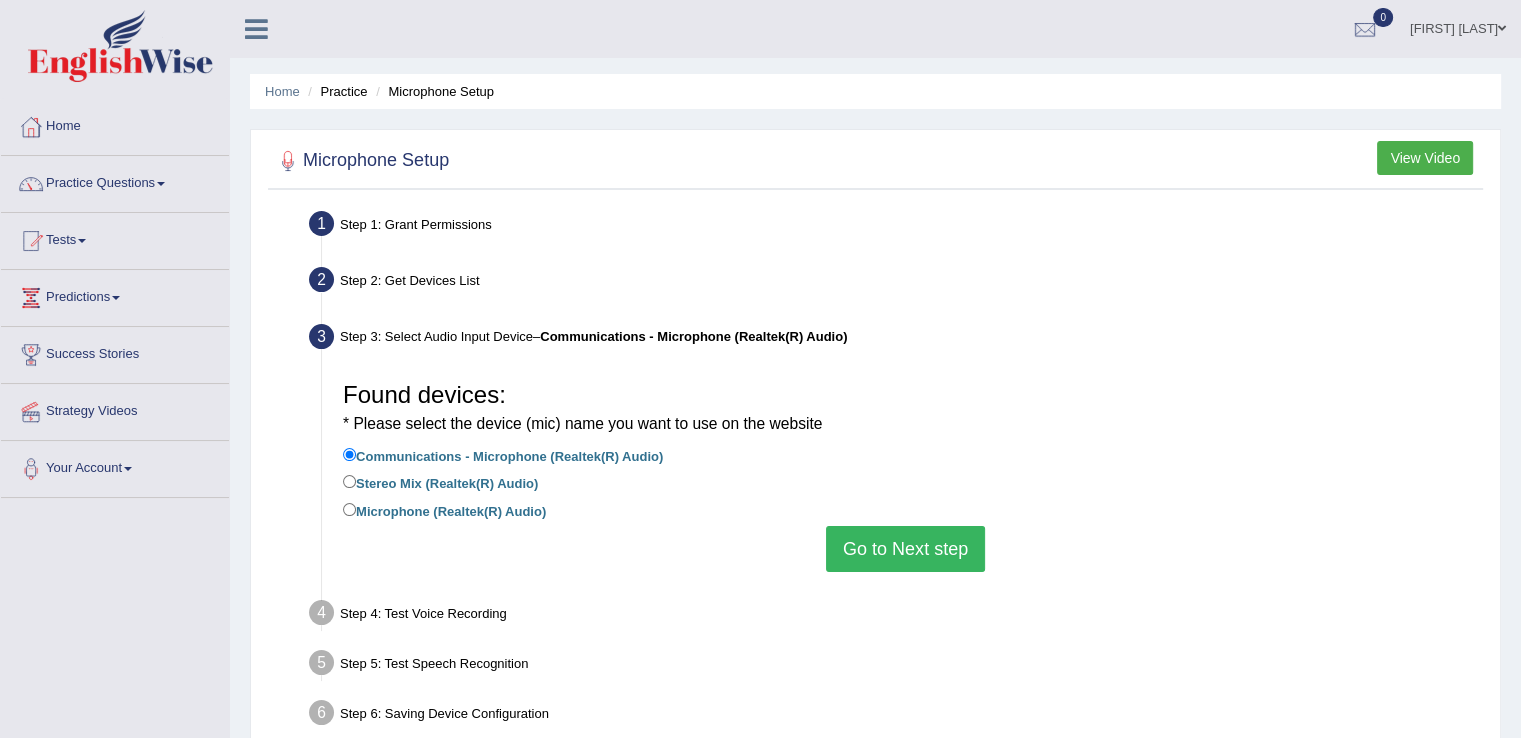 click on "Go to Next step" at bounding box center [905, 549] 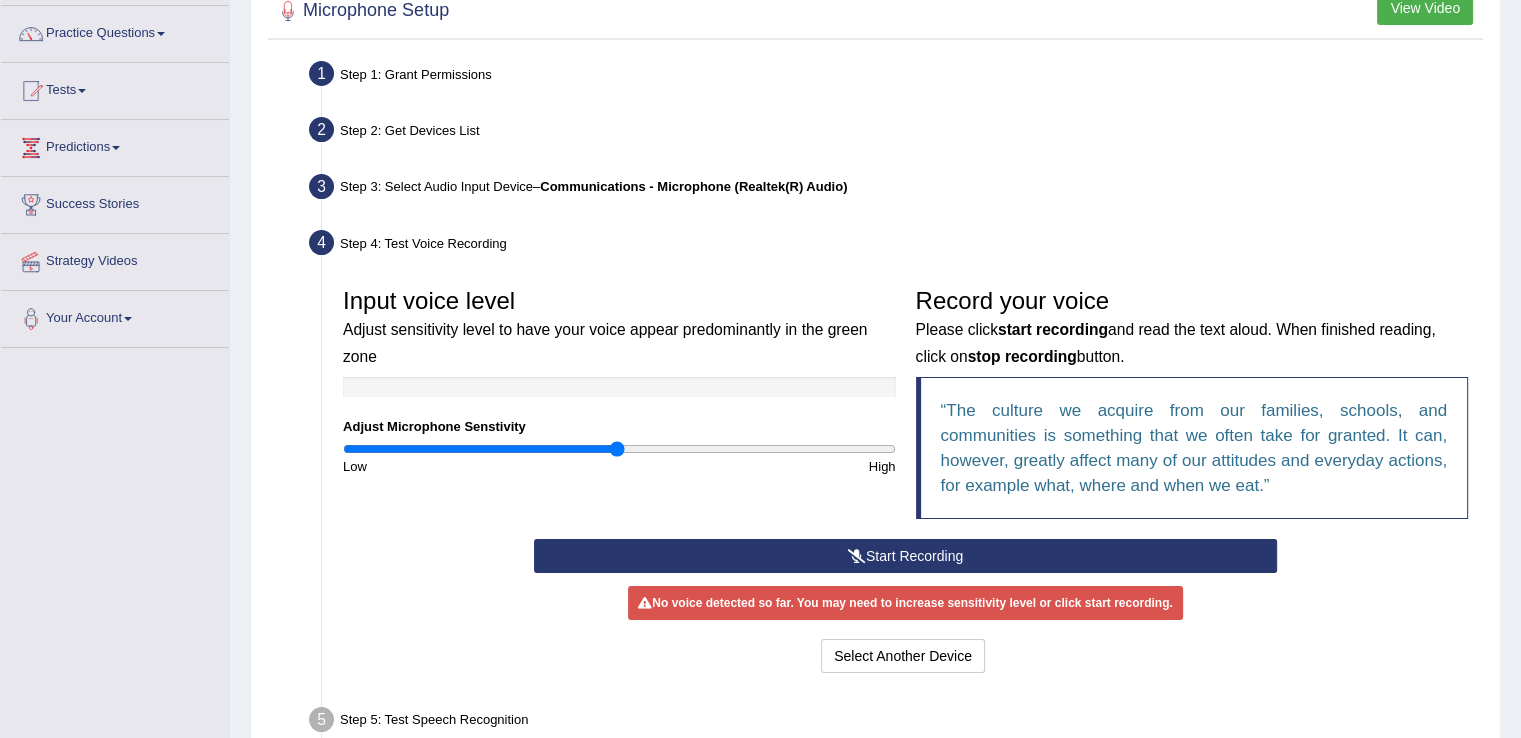 scroll, scrollTop: 160, scrollLeft: 0, axis: vertical 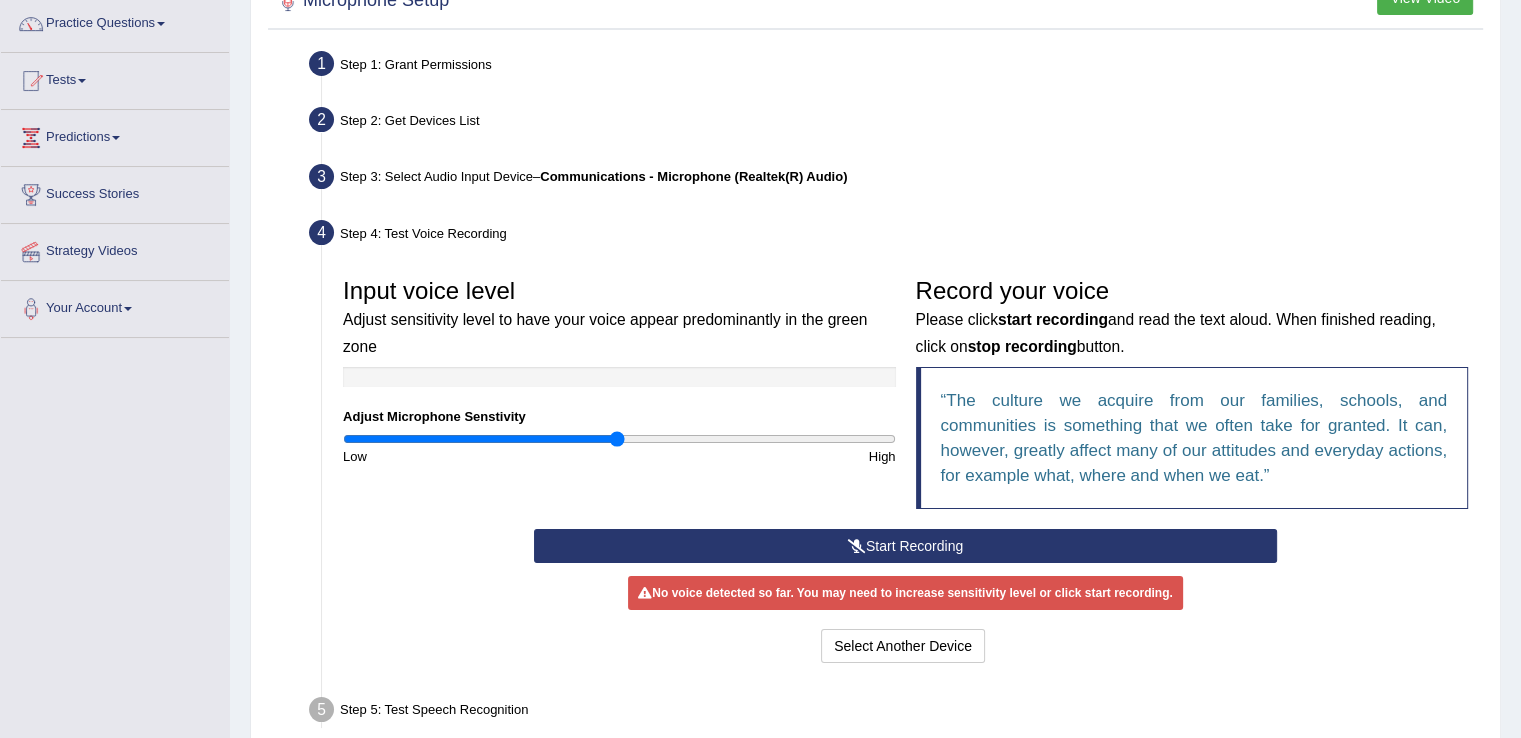 click on "Start Recording" at bounding box center (905, 546) 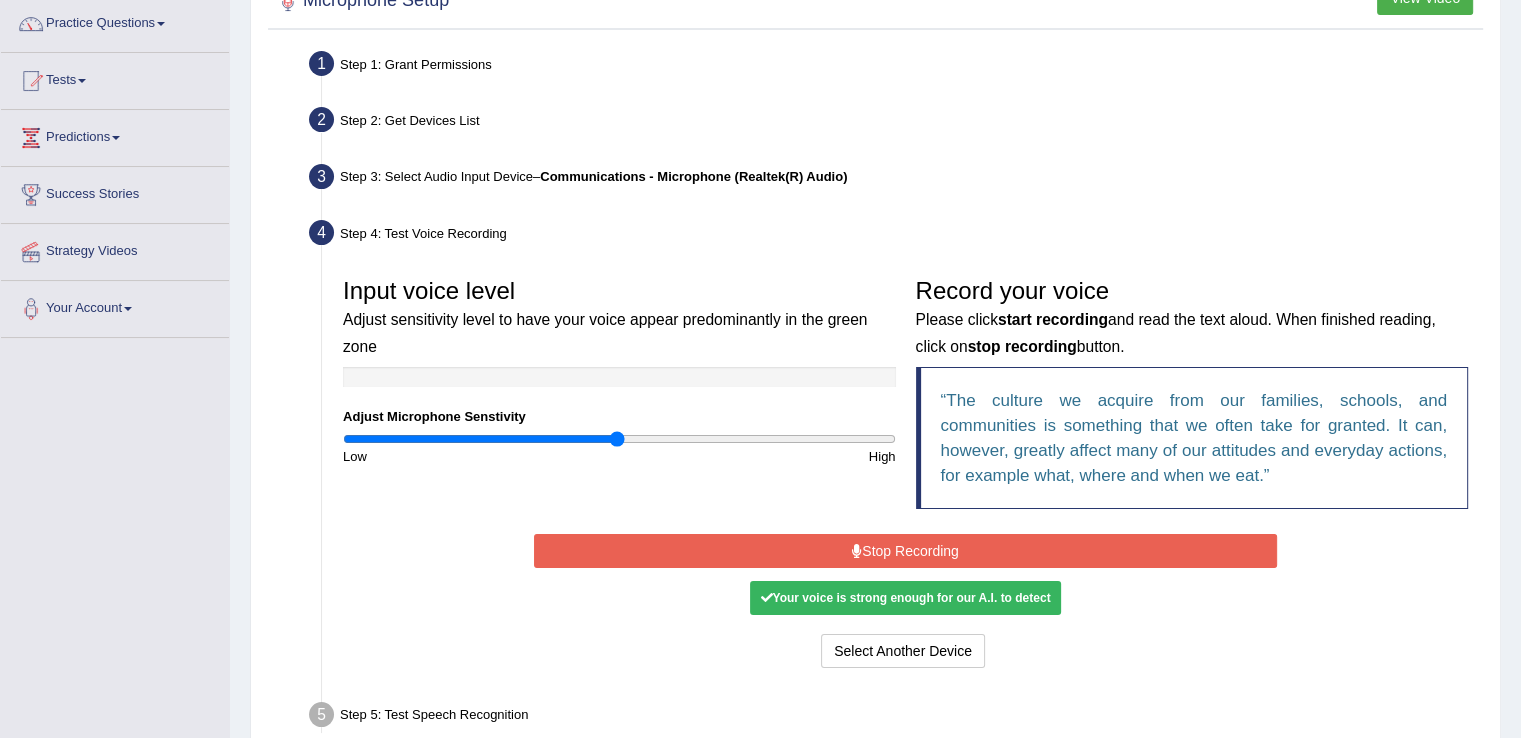 click on "Select Another Device   Voice is ok. Go to Next step" at bounding box center [905, 653] 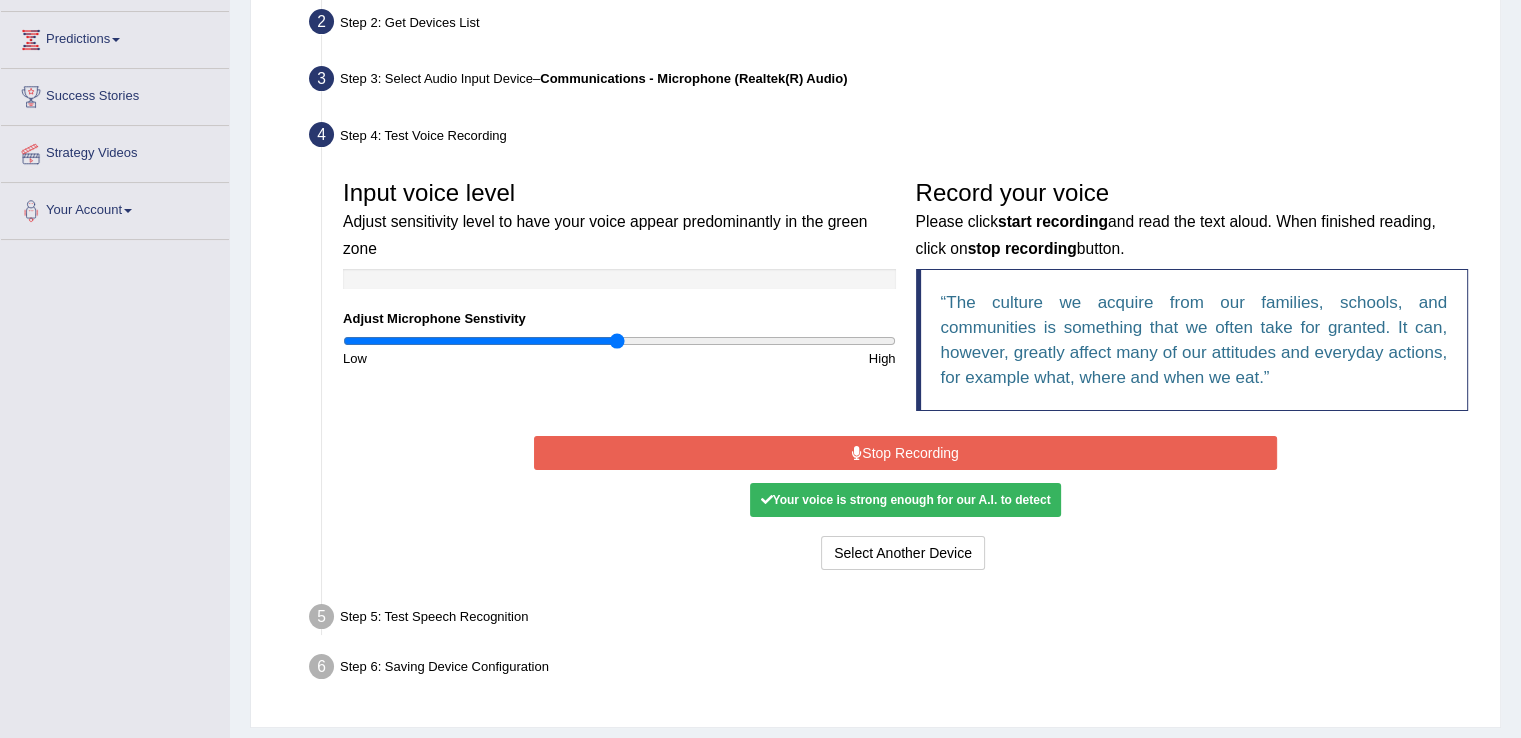 scroll, scrollTop: 312, scrollLeft: 0, axis: vertical 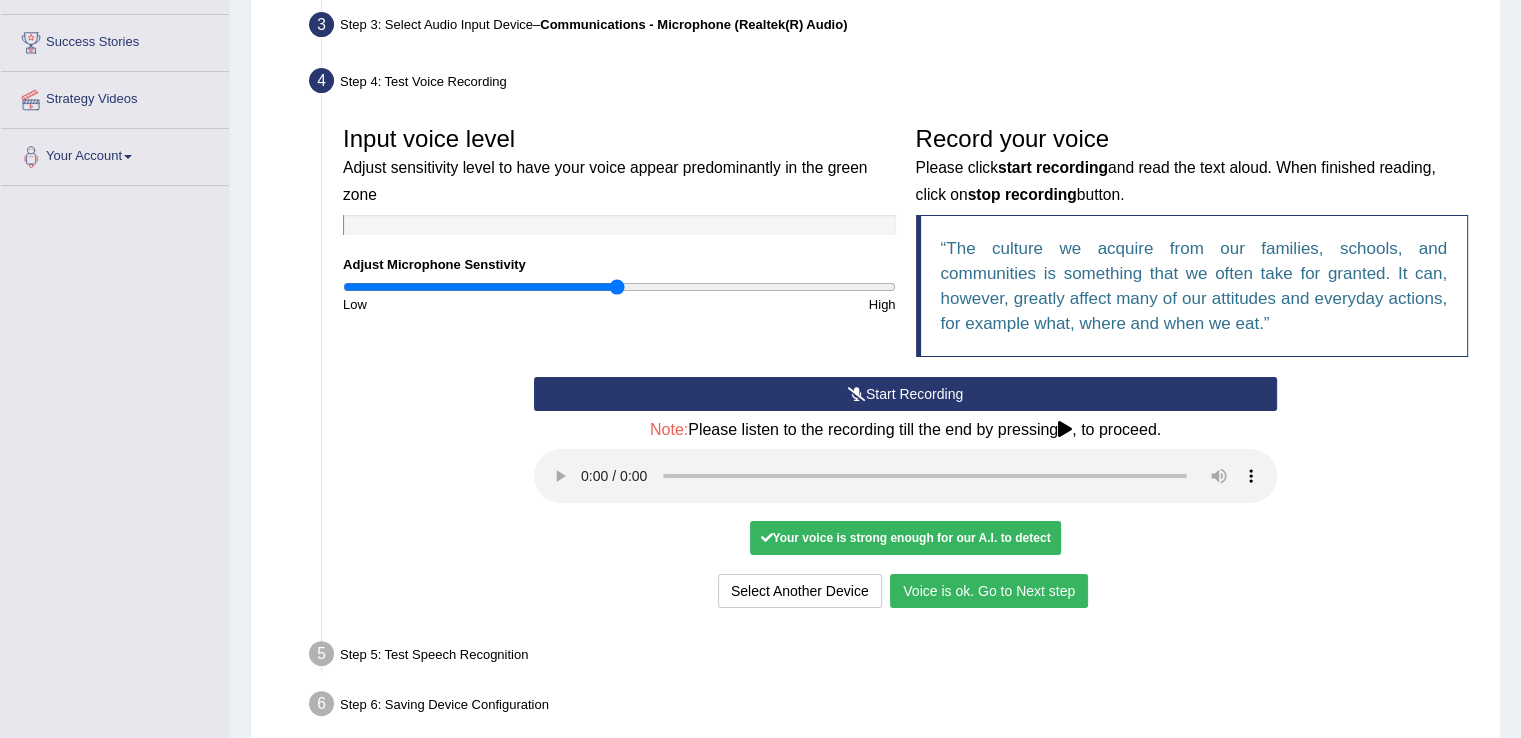 click on "Voice is ok. Go to Next step" at bounding box center (989, 591) 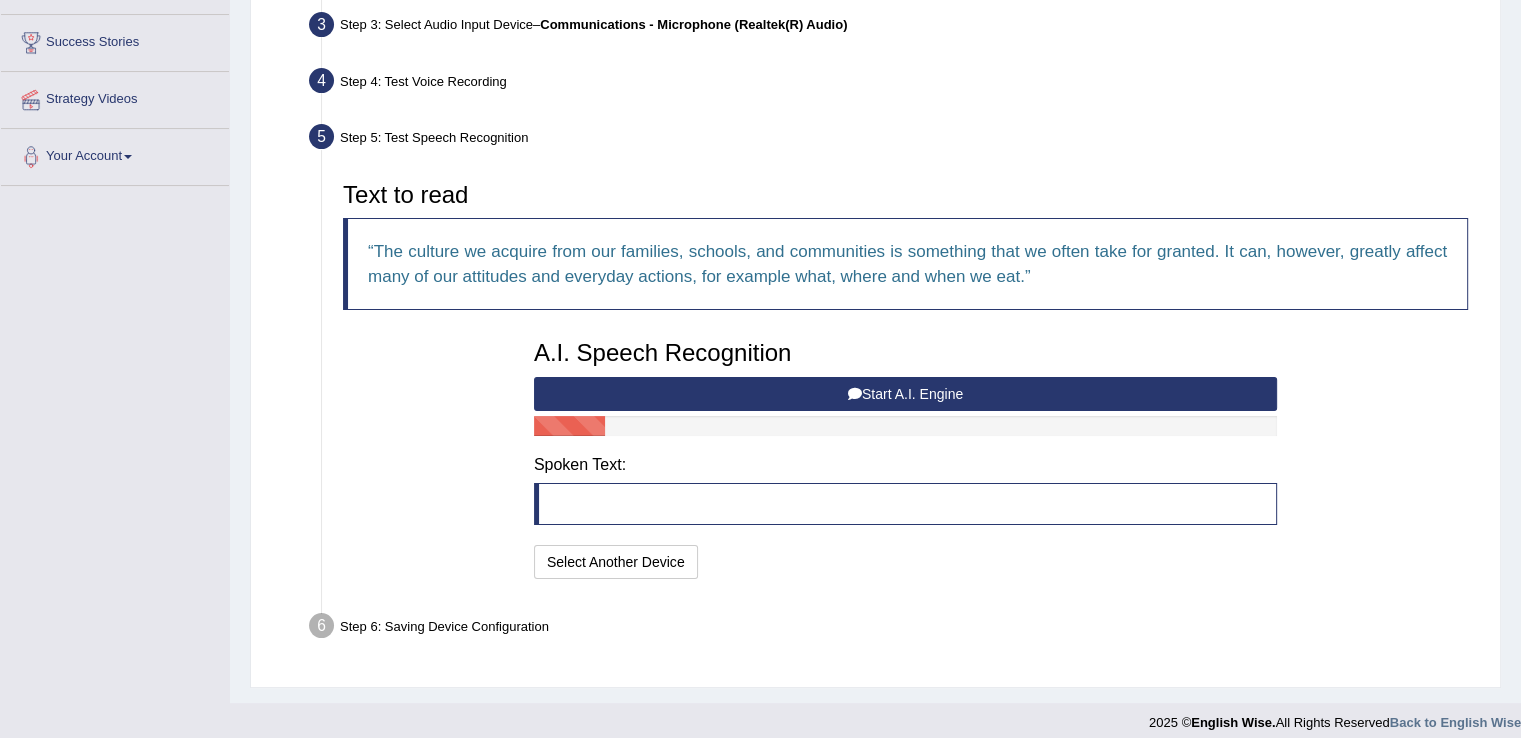 click on "Start A.I. Engine" at bounding box center [905, 394] 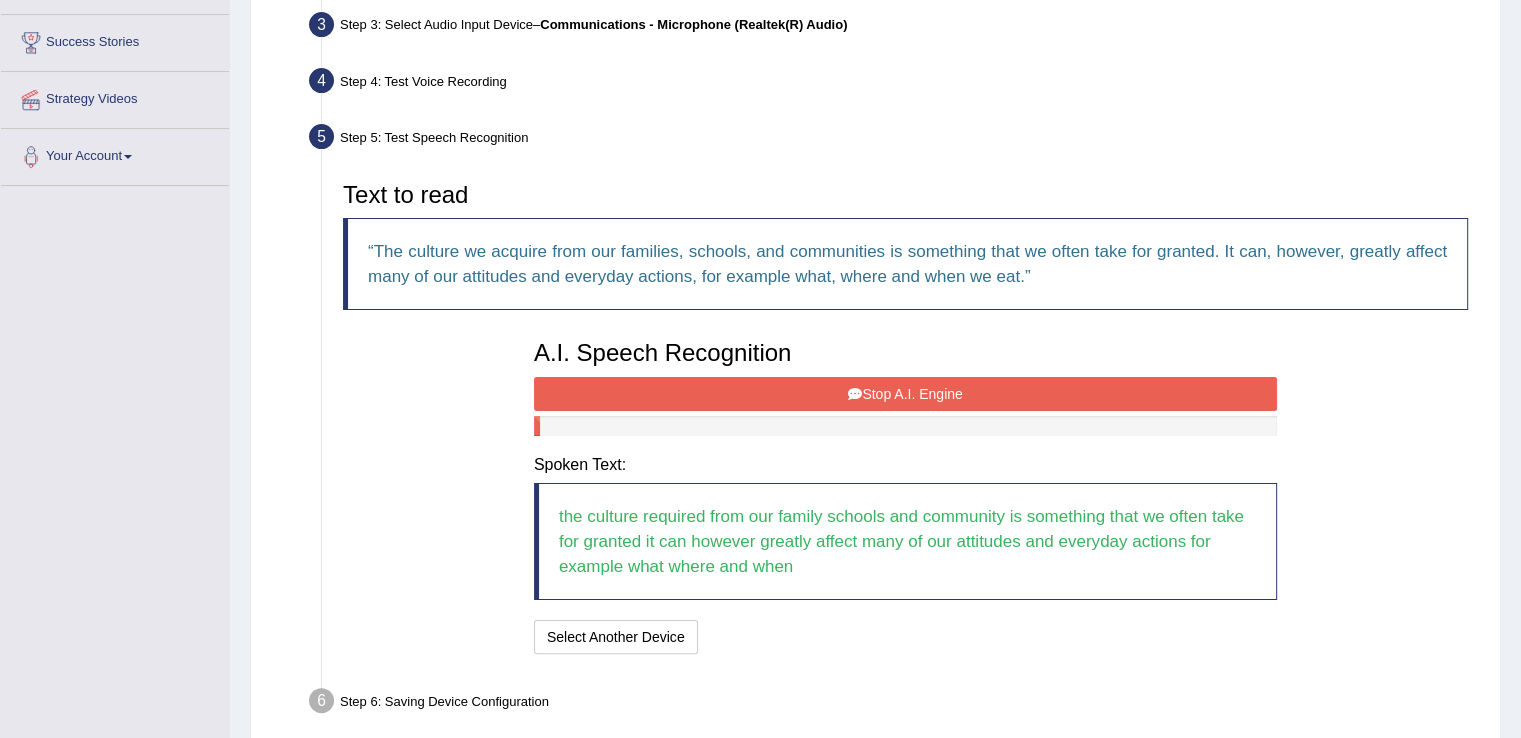 click on "Stop A.I. Engine" at bounding box center [905, 394] 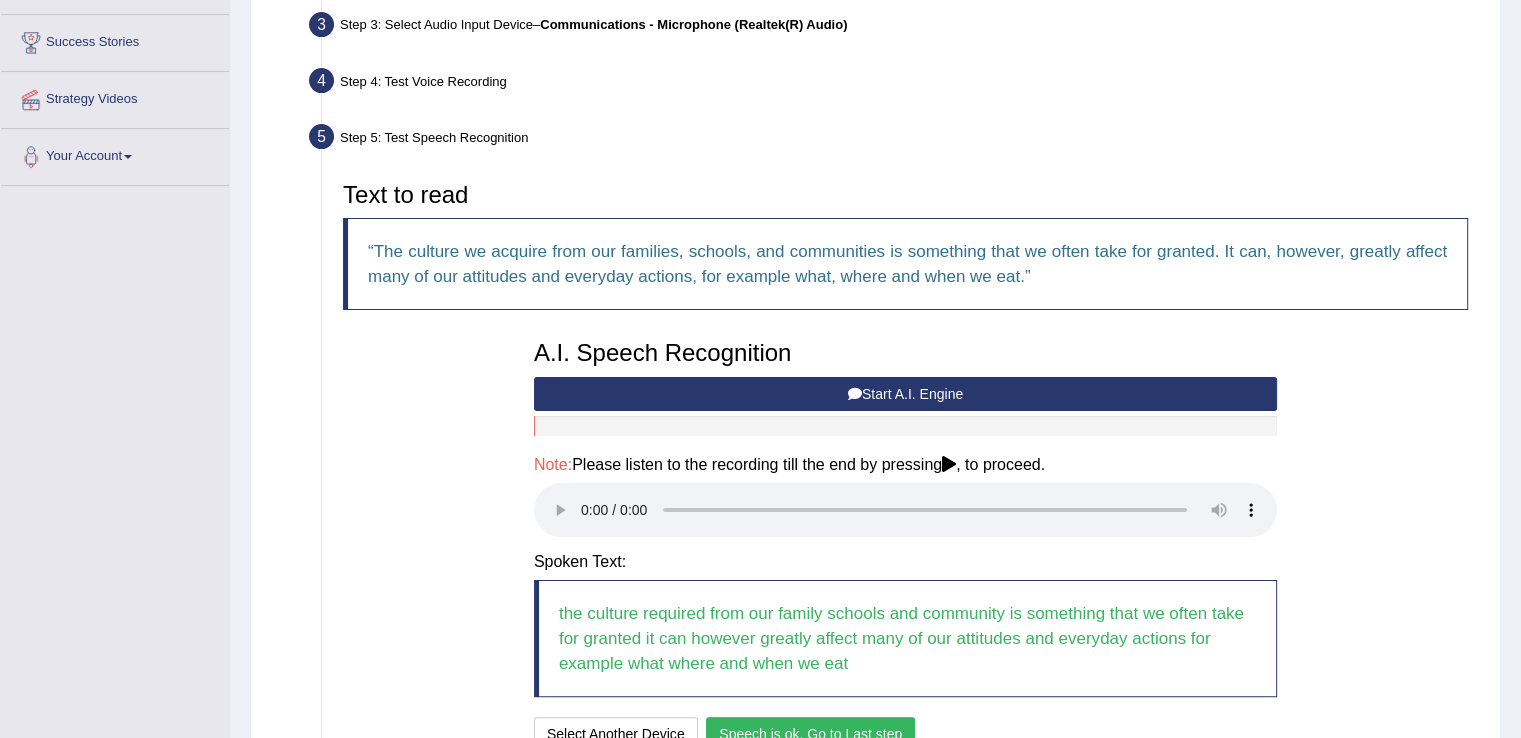 click on "Speech is ok. Go to Last step" at bounding box center [810, 734] 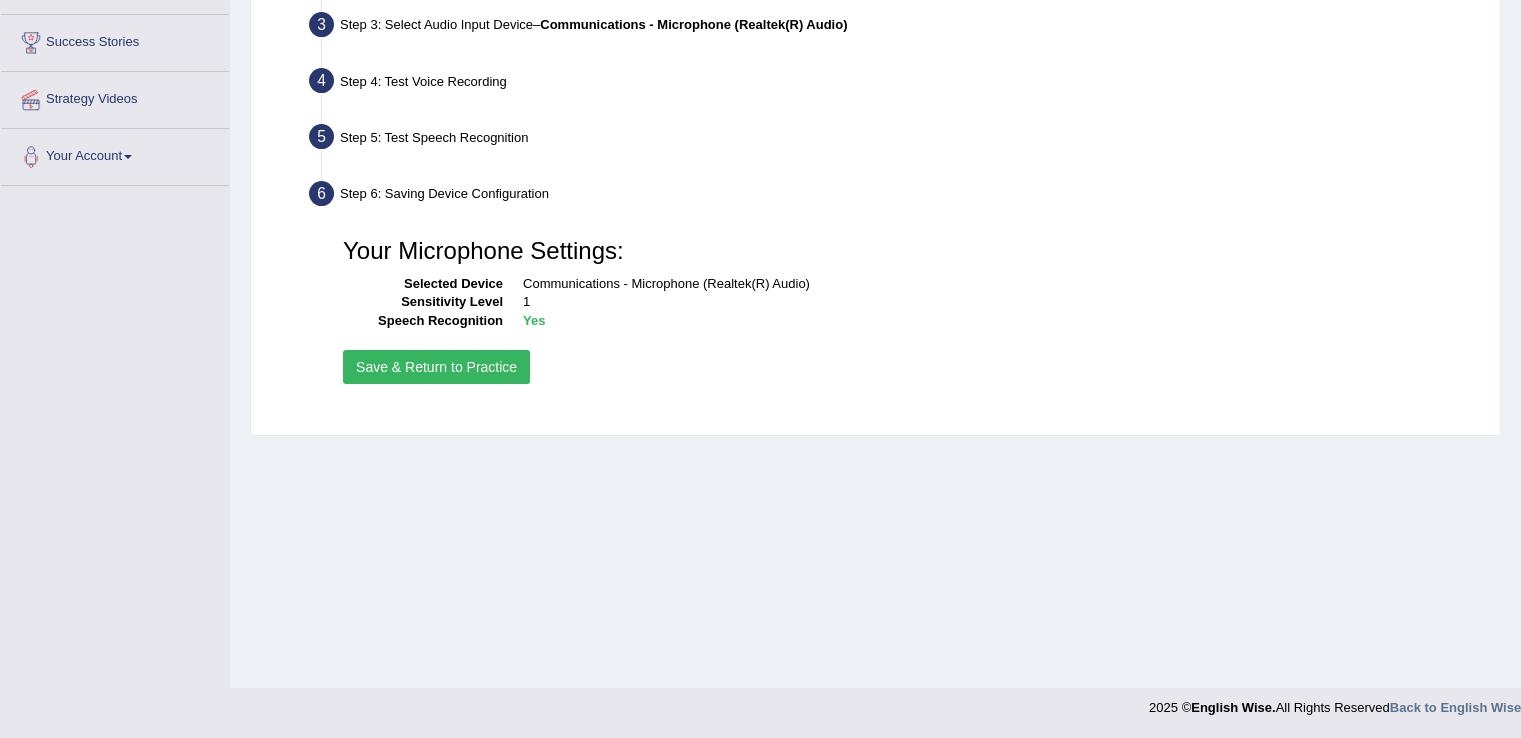 click on "Save & Return to Practice" at bounding box center (436, 367) 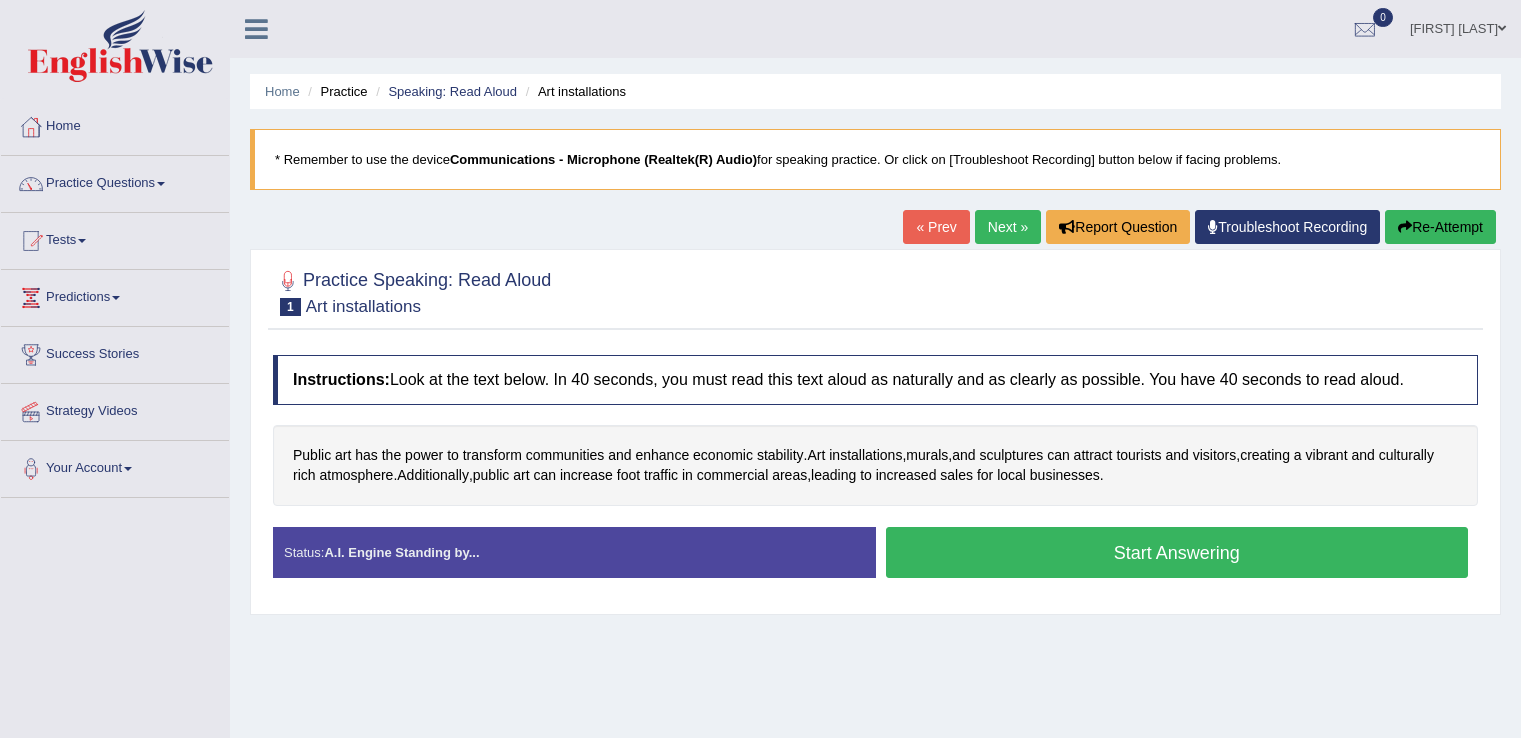 scroll, scrollTop: 0, scrollLeft: 0, axis: both 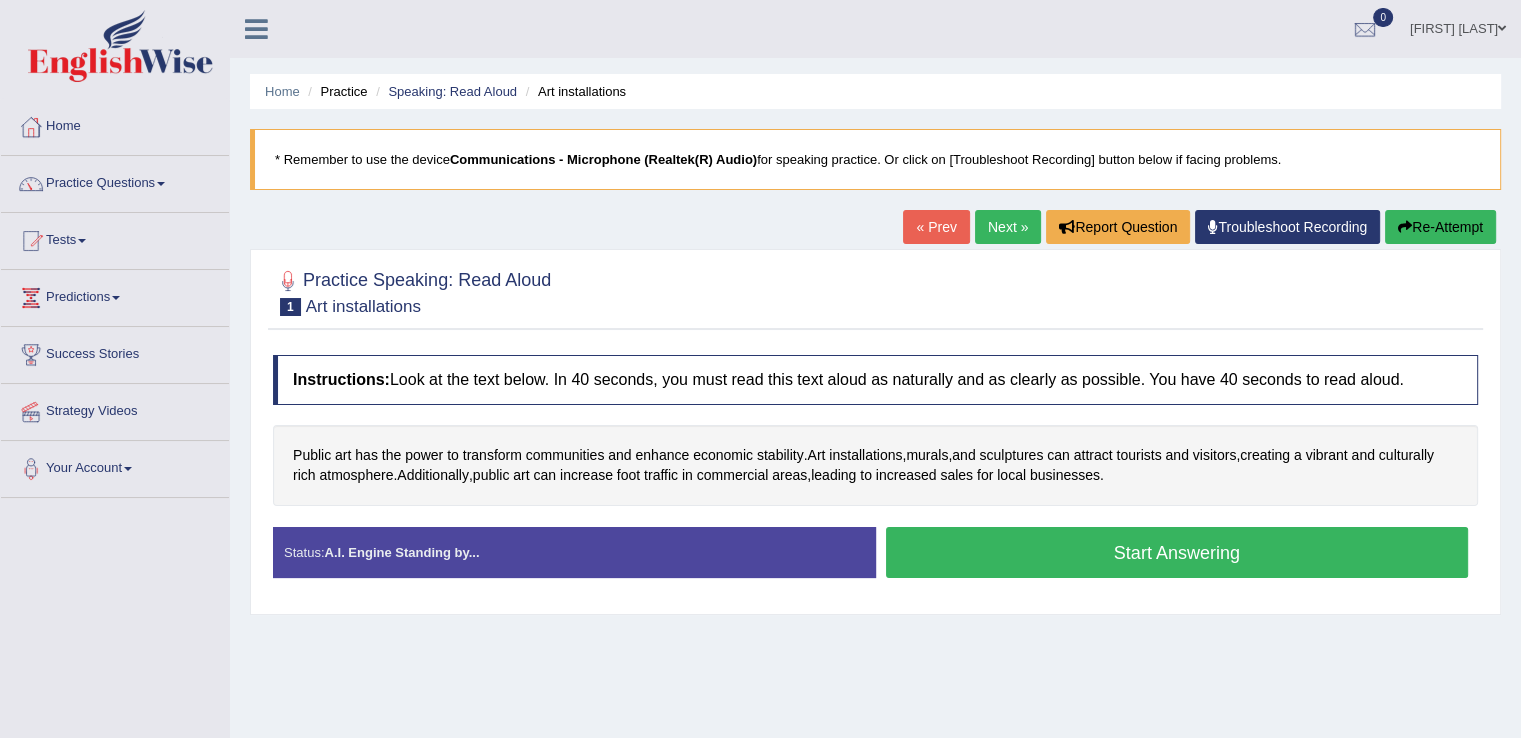 click on "Start Answering" at bounding box center (1177, 552) 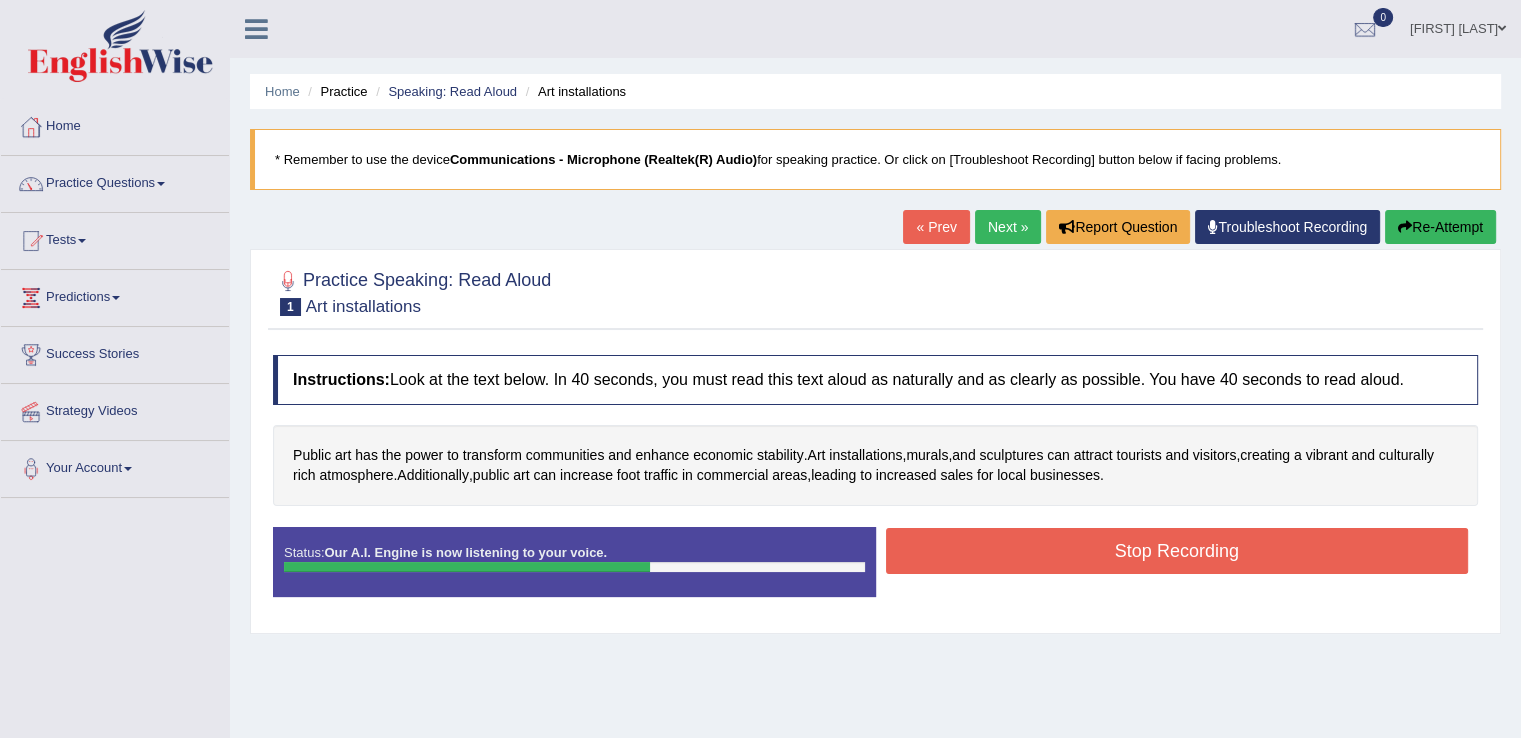 click on "Stop Recording" at bounding box center [1177, 551] 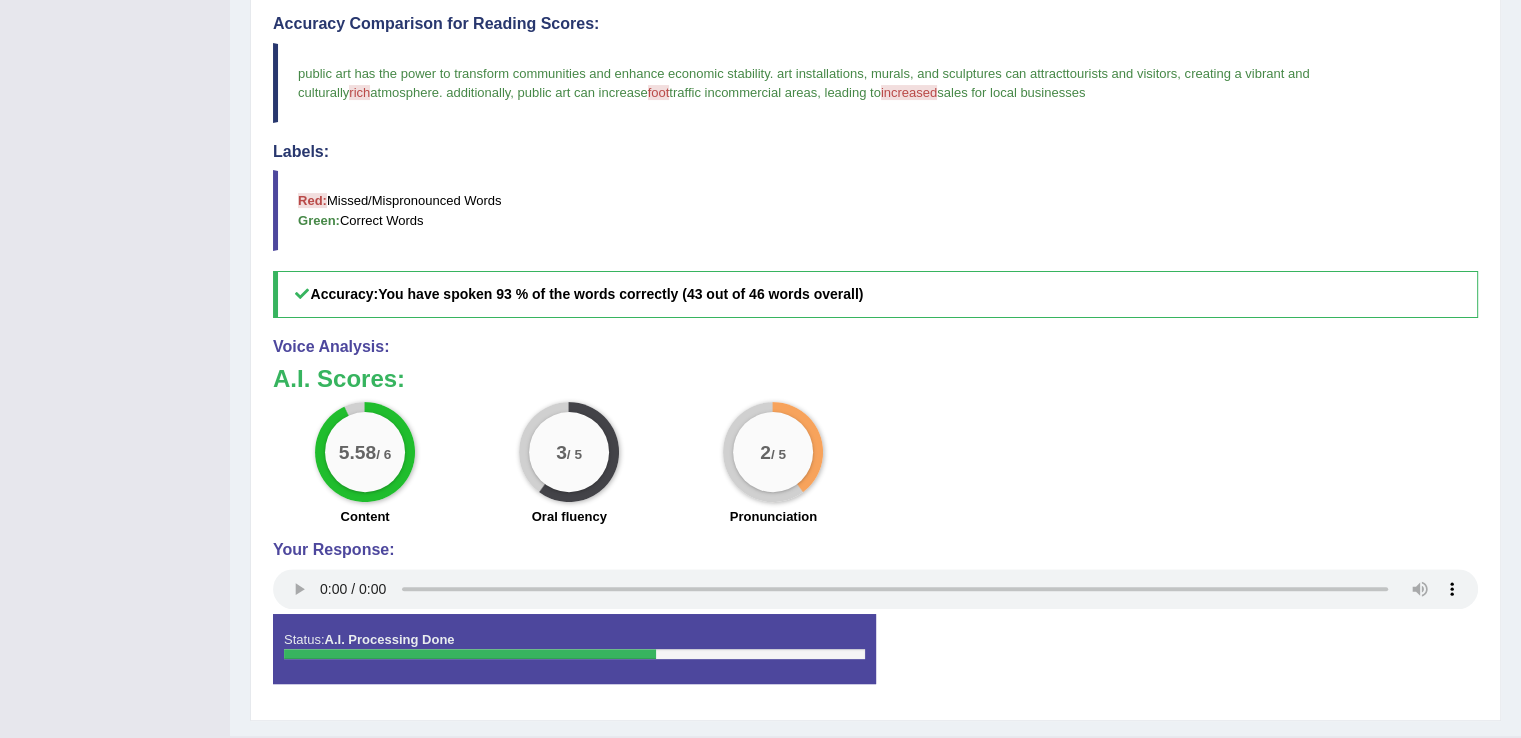scroll, scrollTop: 568, scrollLeft: 0, axis: vertical 